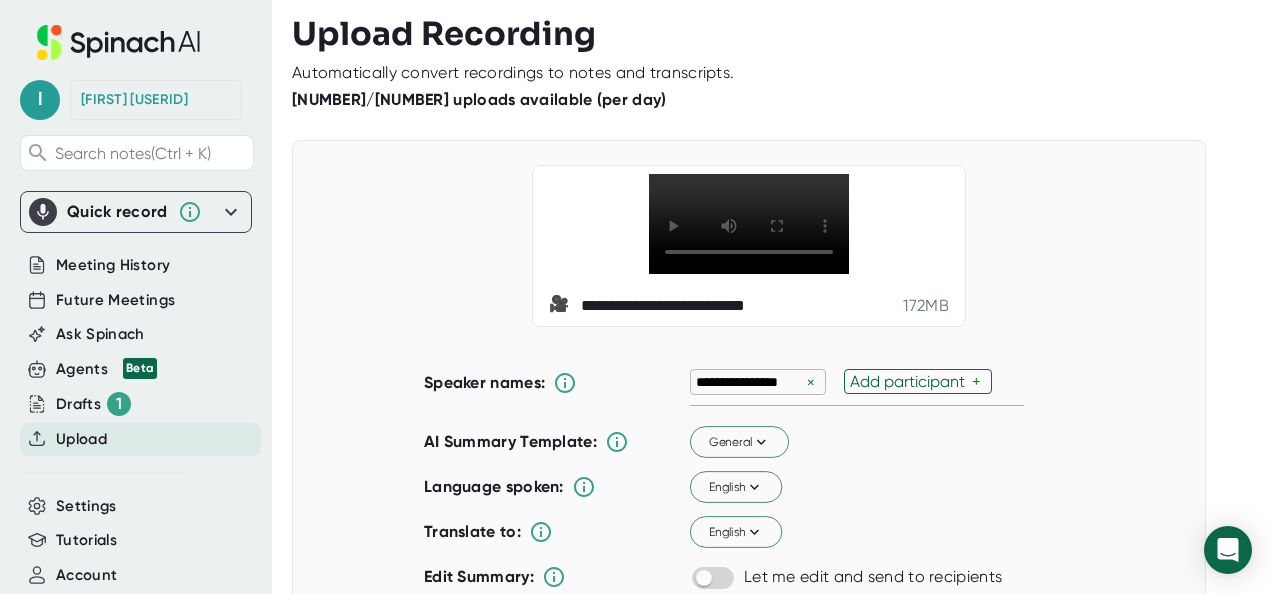 scroll, scrollTop: 0, scrollLeft: 0, axis: both 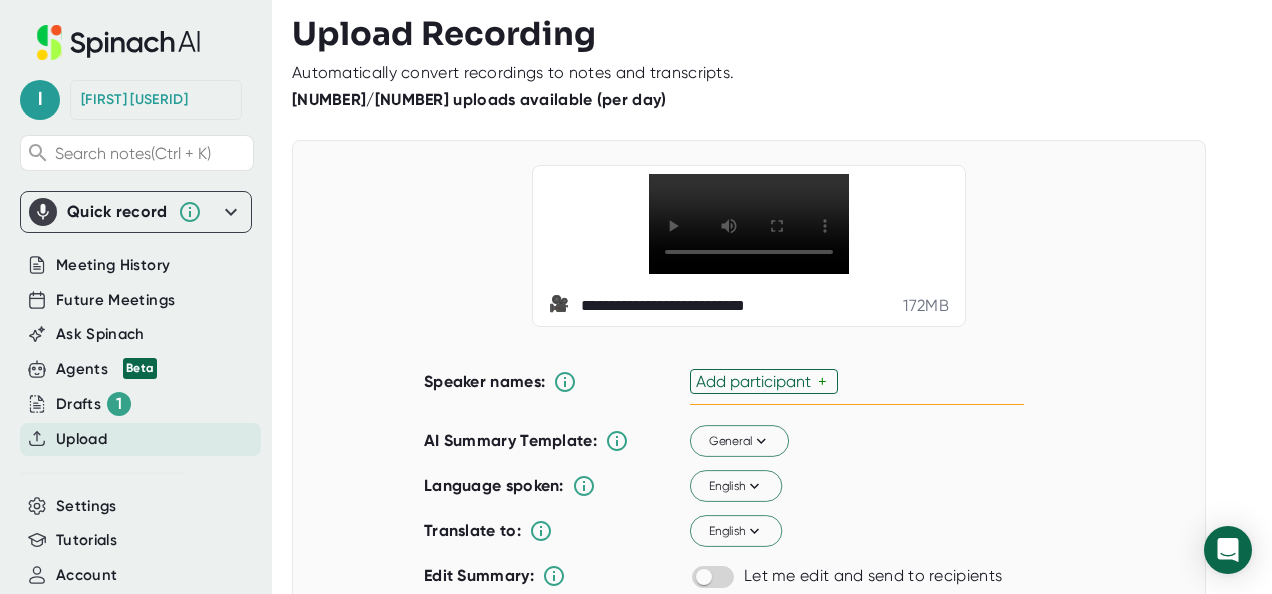 click on "Add participant" at bounding box center [757, 381] 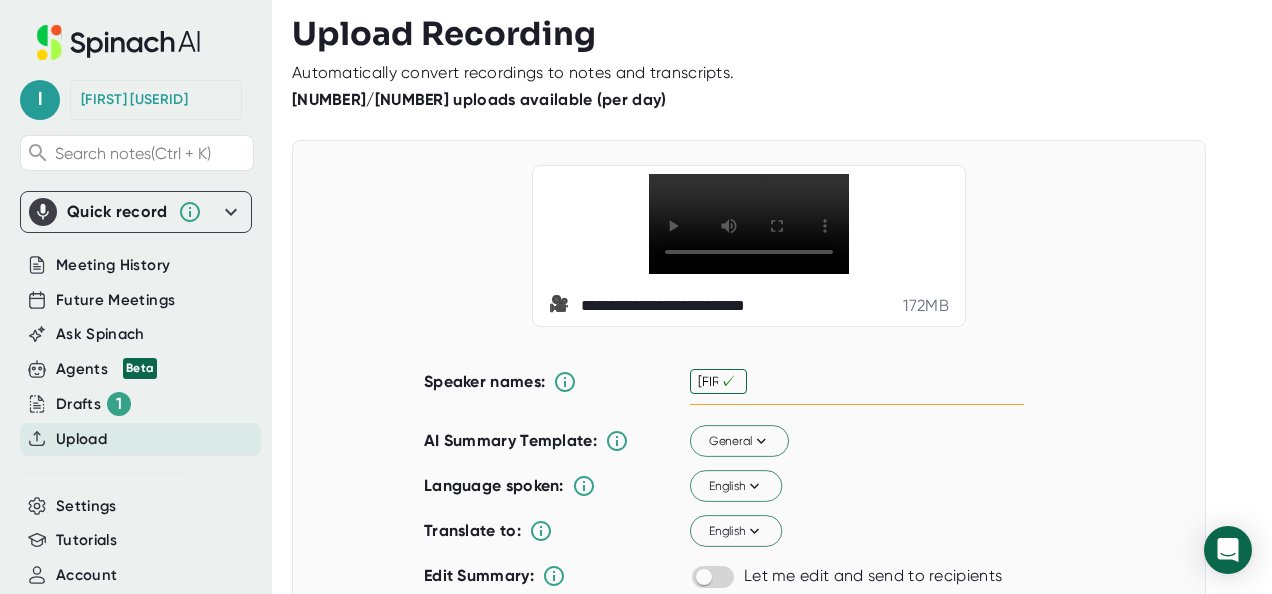type on "[FIRST]" 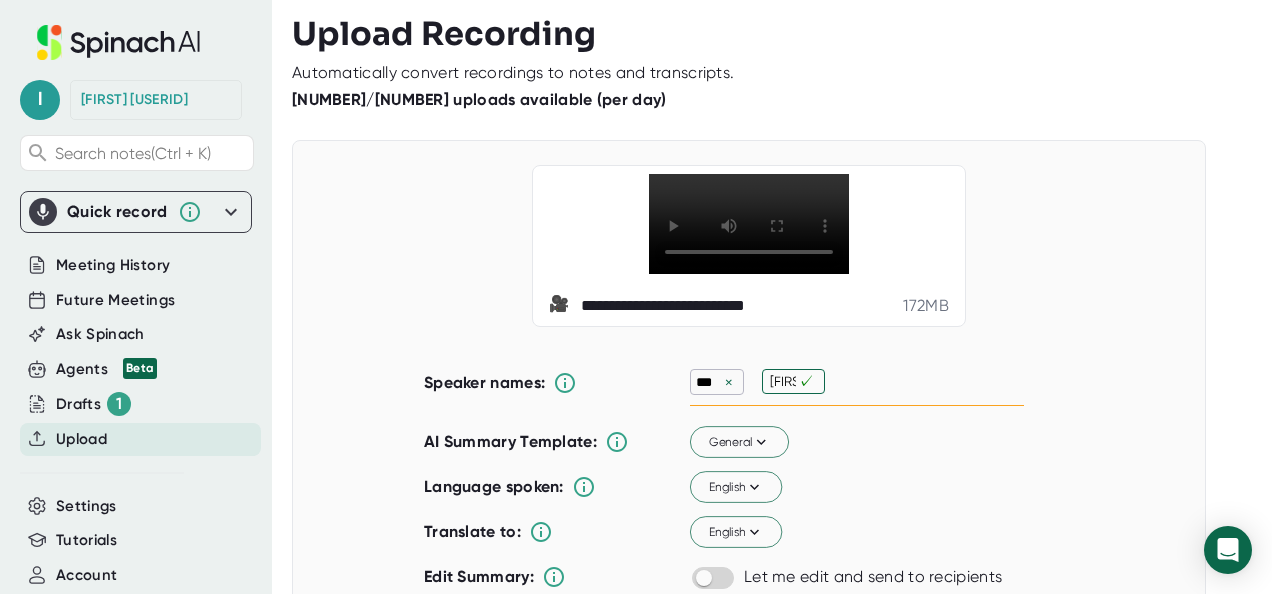 type on "[FIRST]" 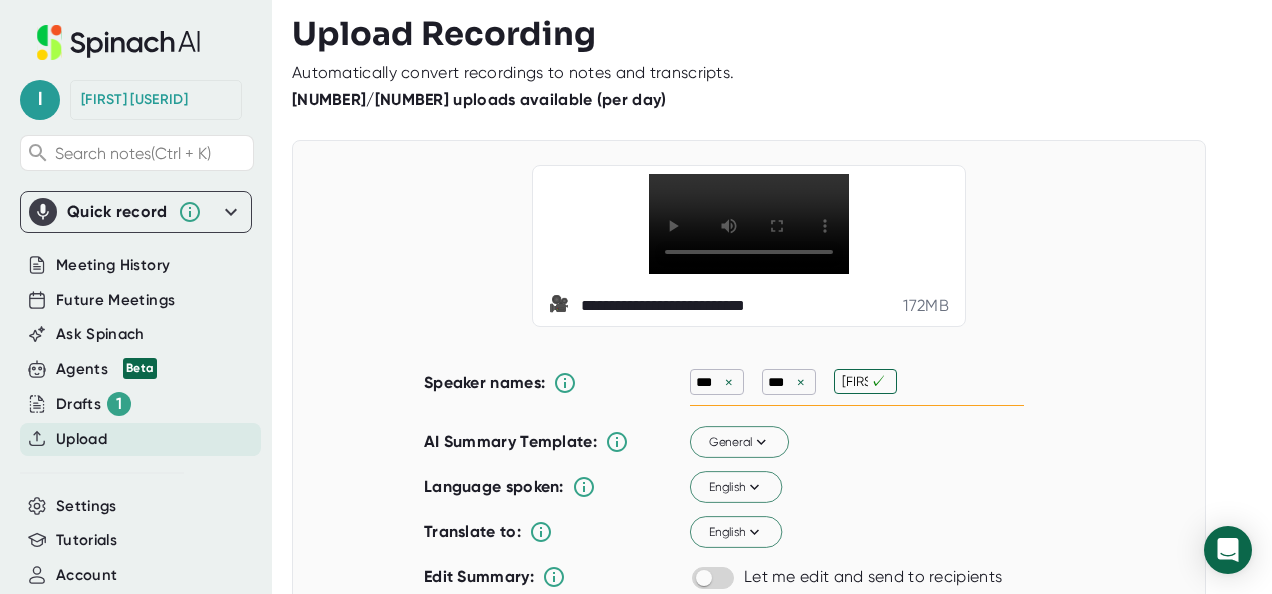 type on "[FIRST]" 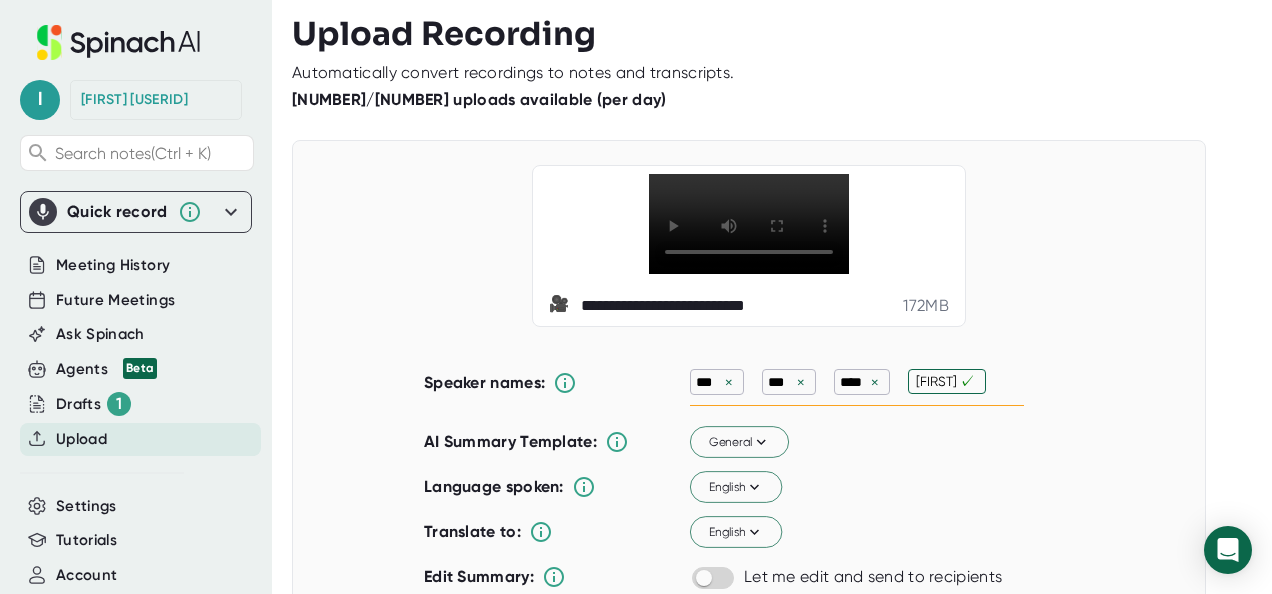 type on "[FIRST]" 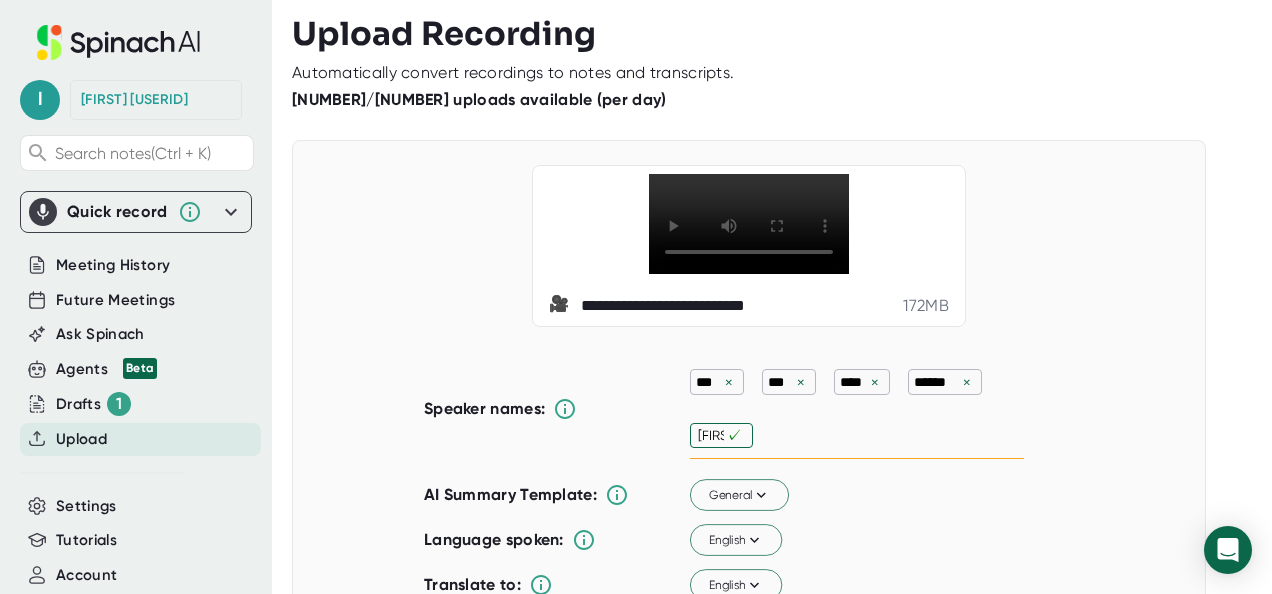 type on "[LAST]" 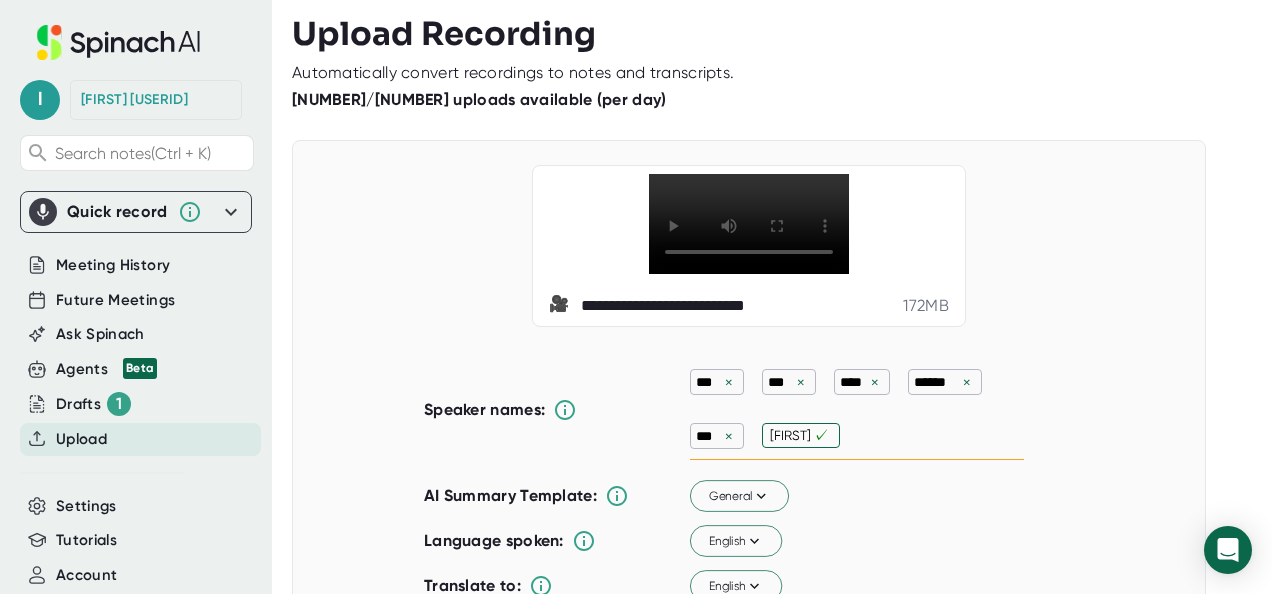type on "[FIRST]" 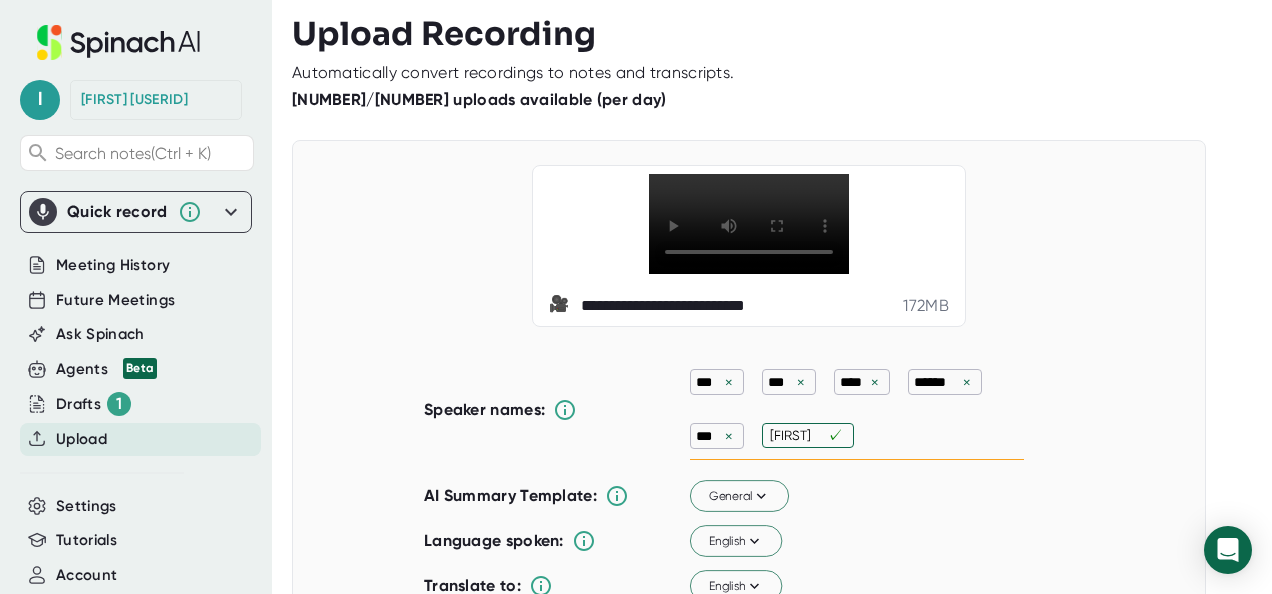 type 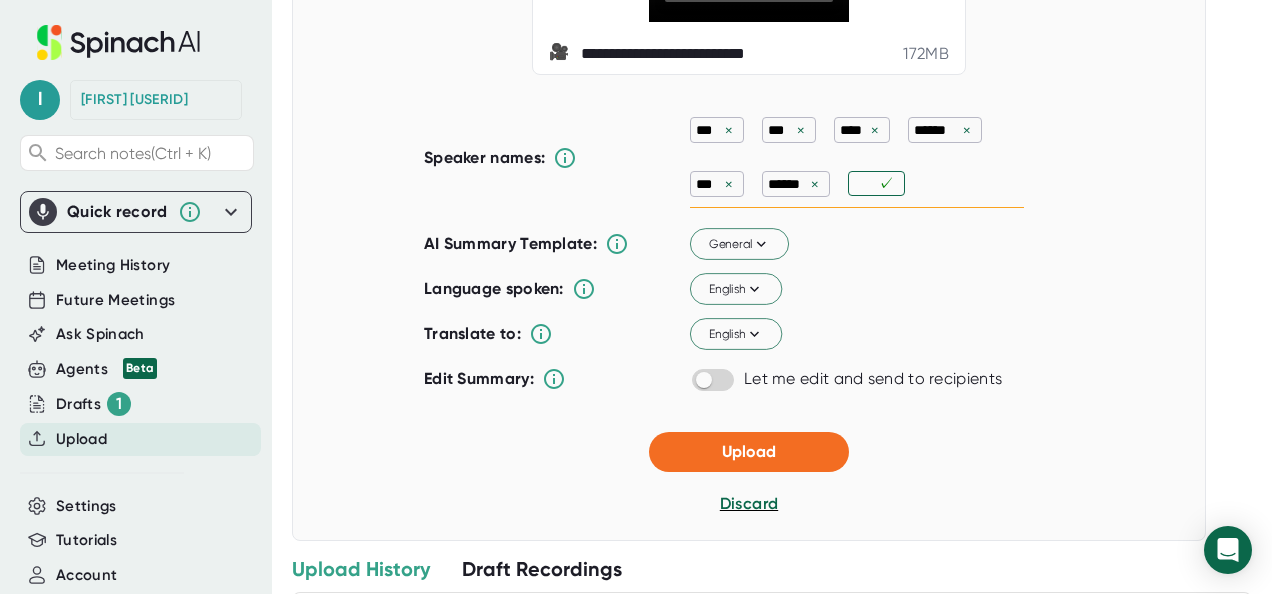 scroll, scrollTop: 226, scrollLeft: 0, axis: vertical 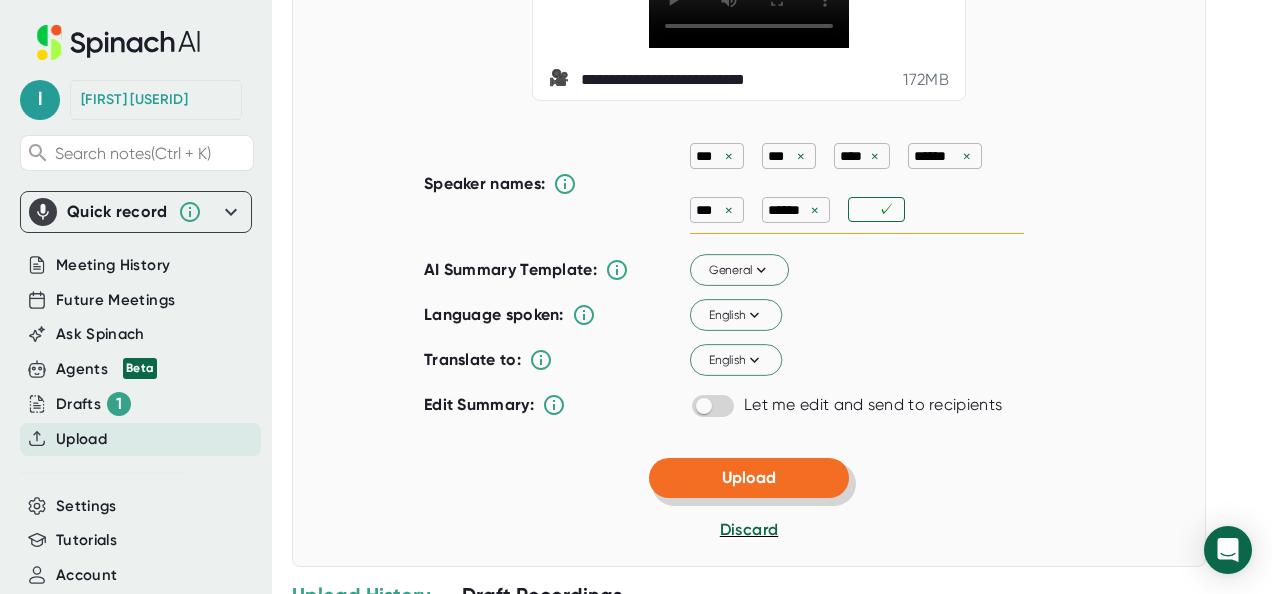click on "Upload" at bounding box center (749, 478) 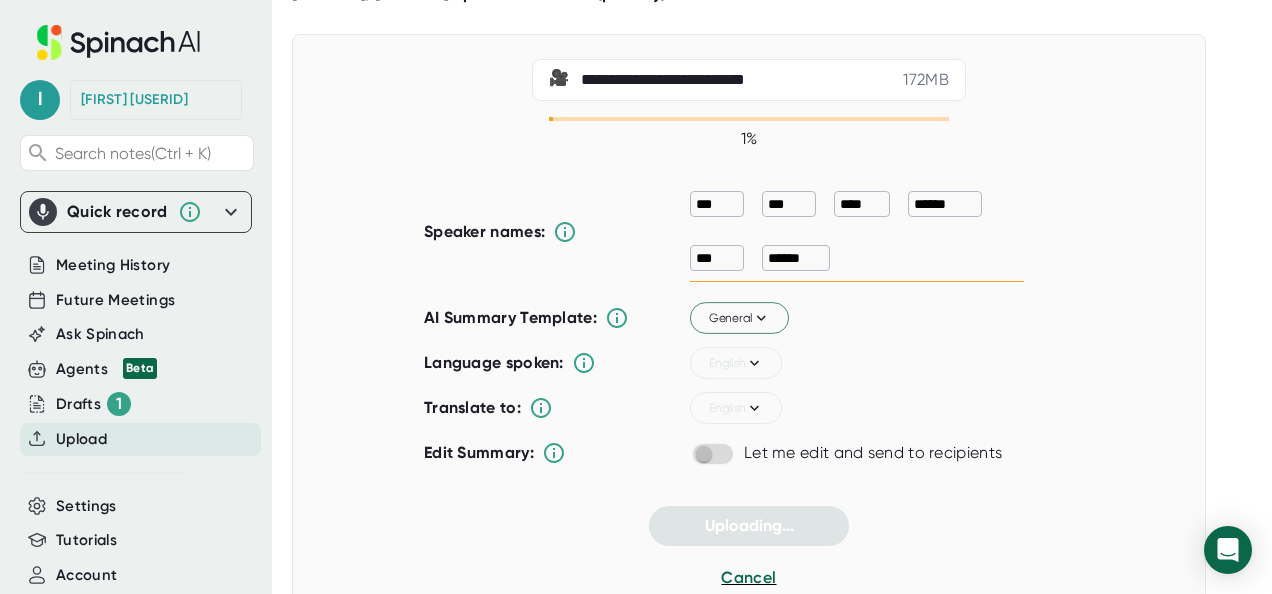 scroll, scrollTop: 0, scrollLeft: 0, axis: both 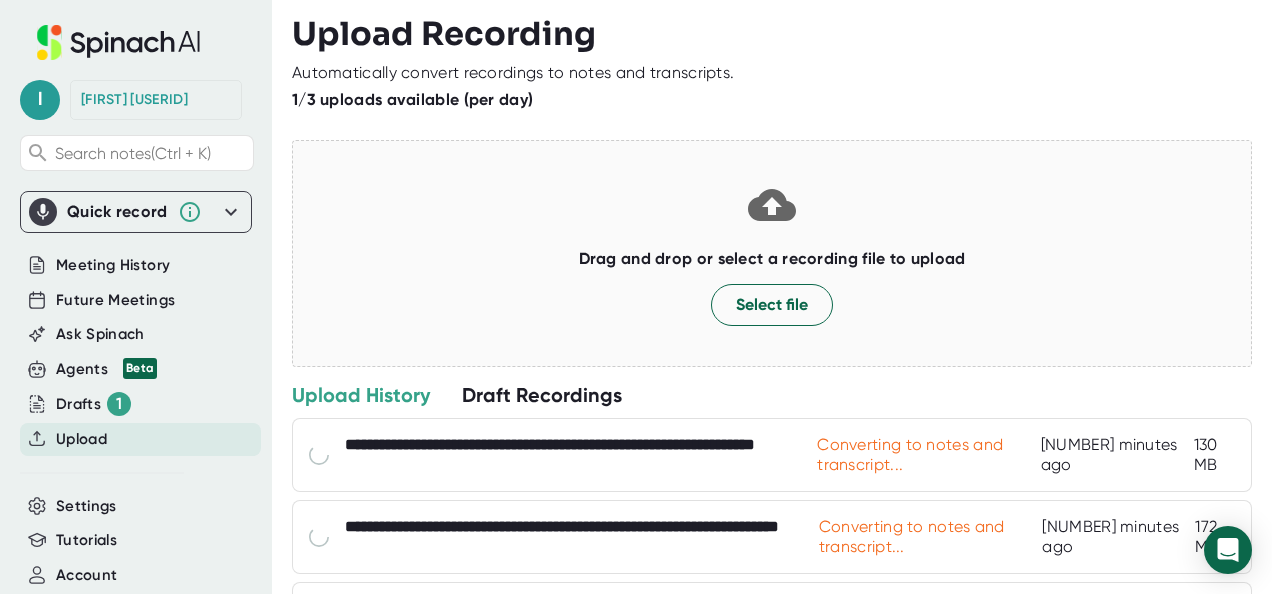 click on "**********" at bounding box center [782, 297] 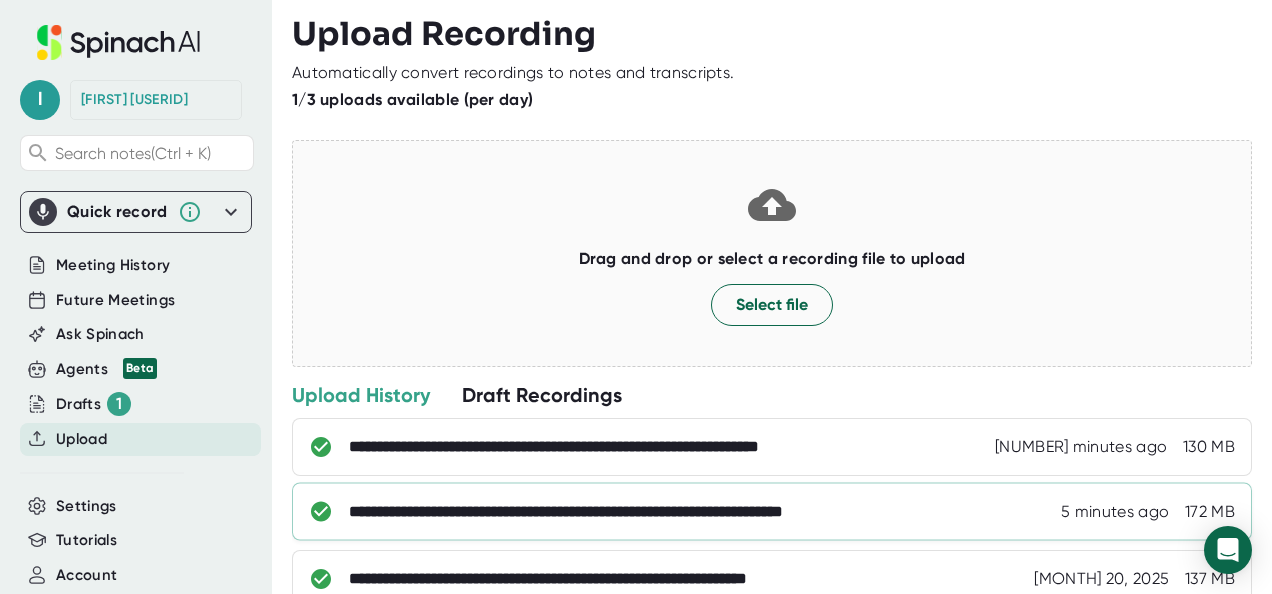 click on "**********" at bounding box center (612, 512) 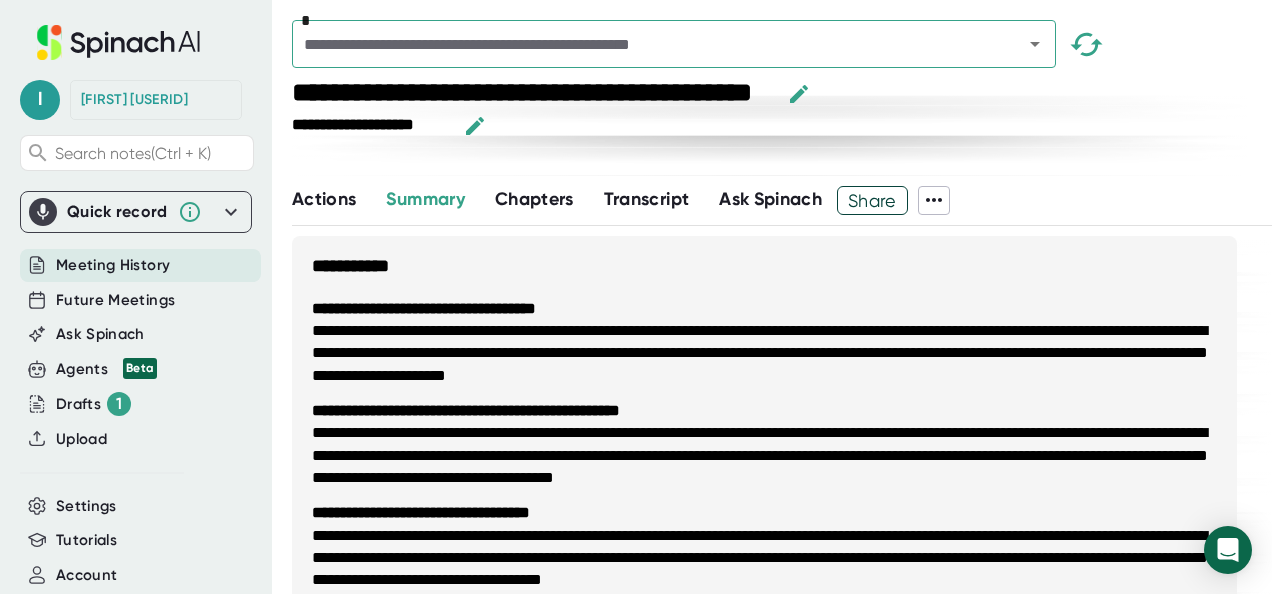 click at bounding box center [644, 44] 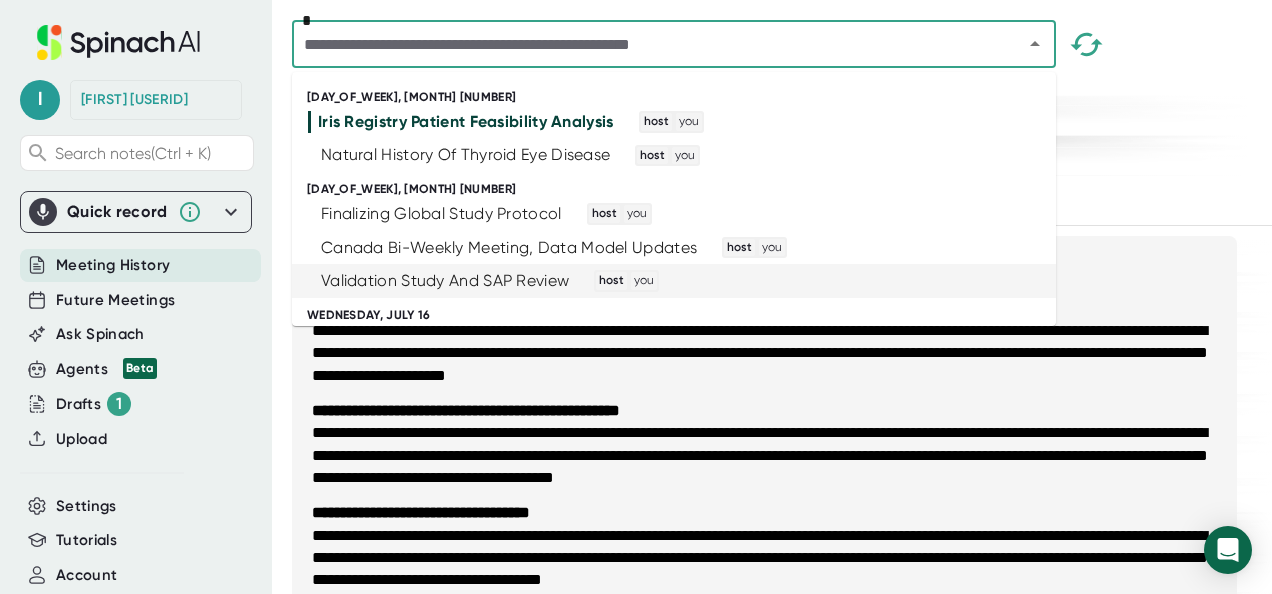 click on "**********" at bounding box center (764, 445) 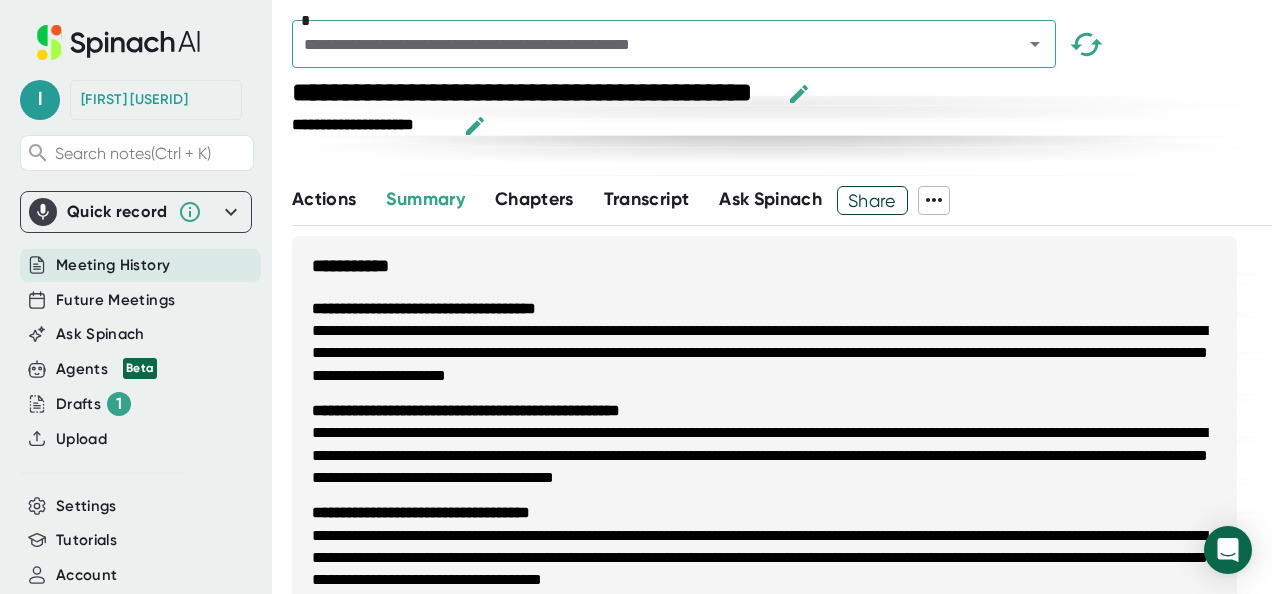 click on "**********" at bounding box center [782, 1029] 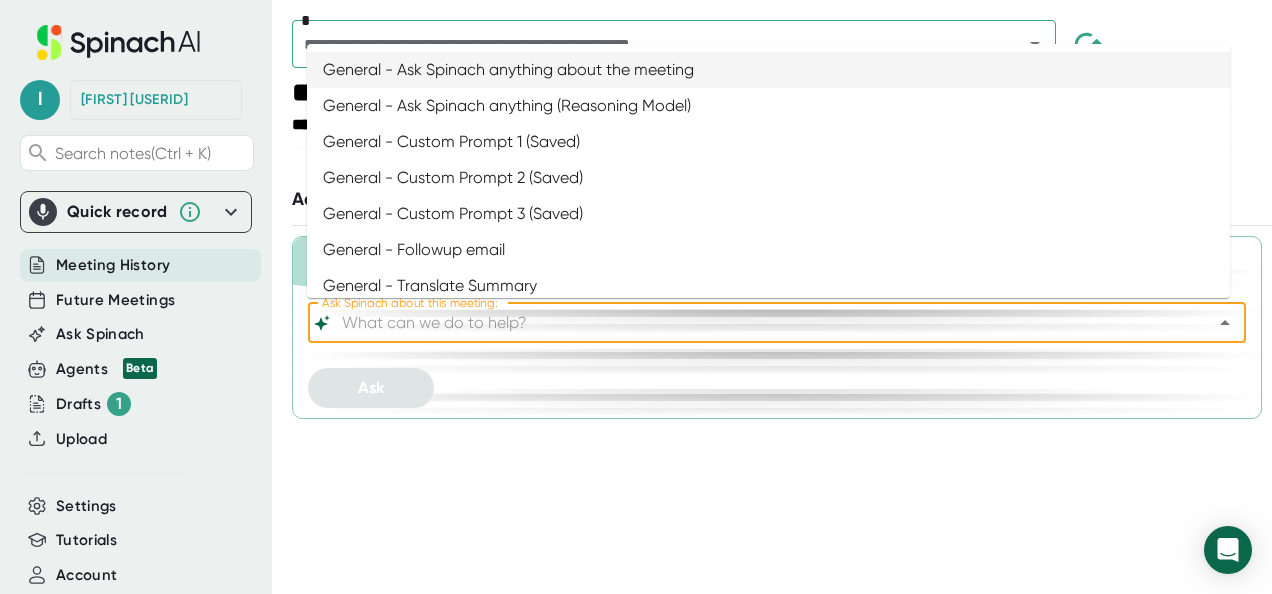 click on "Ask Spinach about this meeting:" at bounding box center [759, 323] 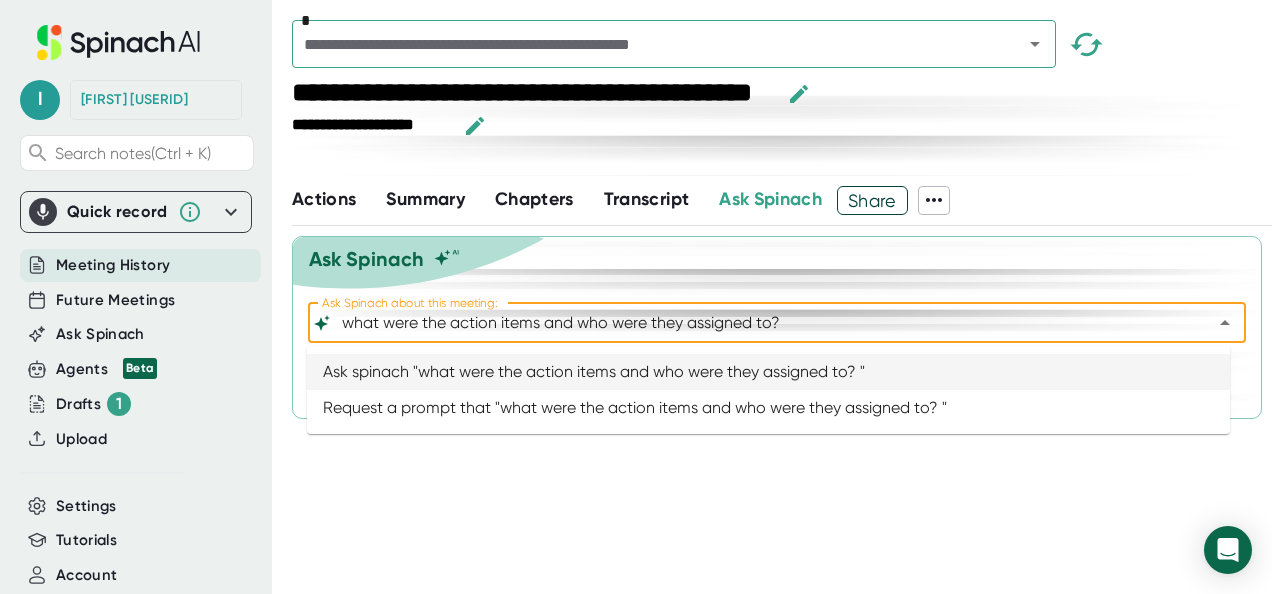 type on "what were the action items and who were they assigned to?" 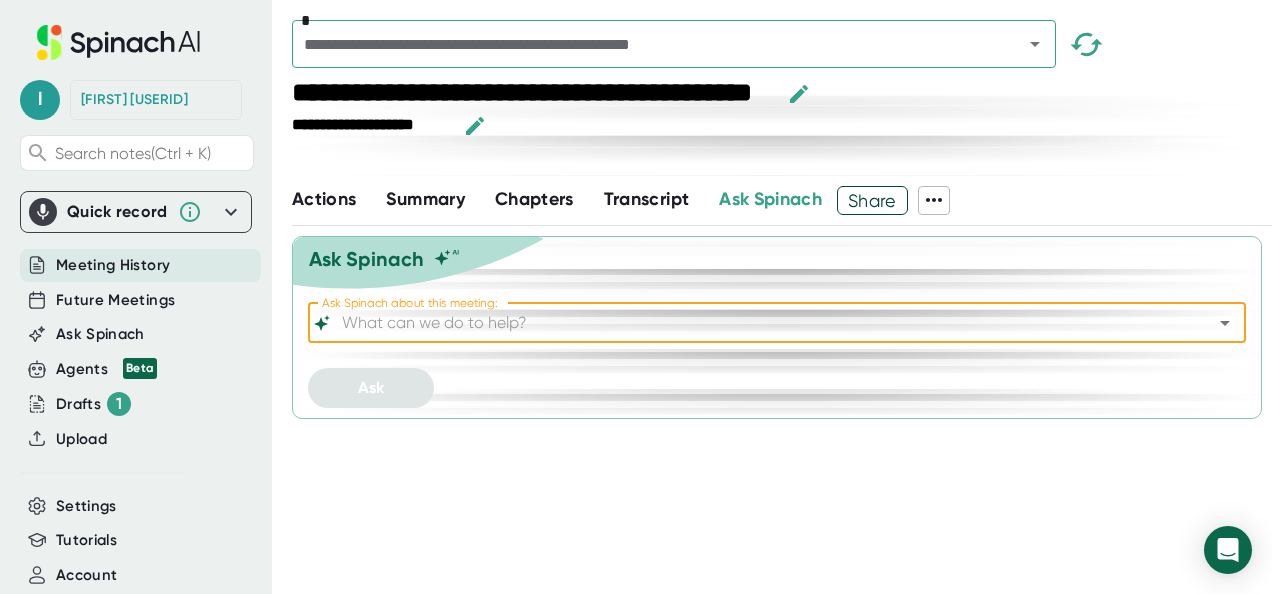 click on "Ask Spinach about this meeting:" at bounding box center [777, 323] 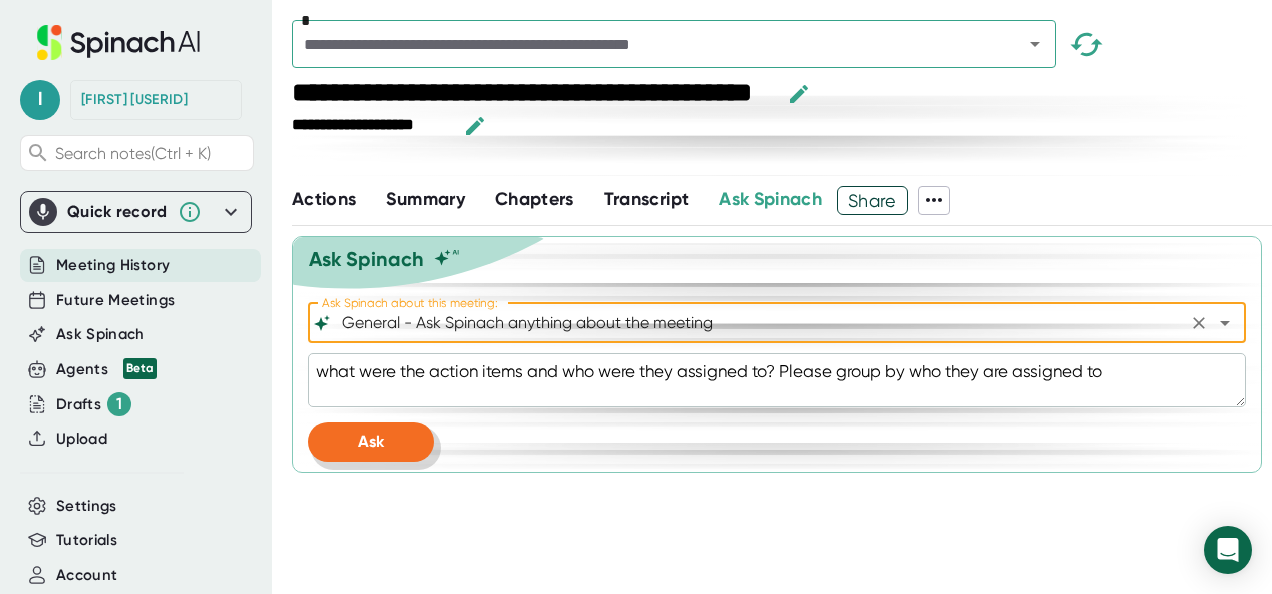 type on "General - Ask Spinach anything about the meeting" 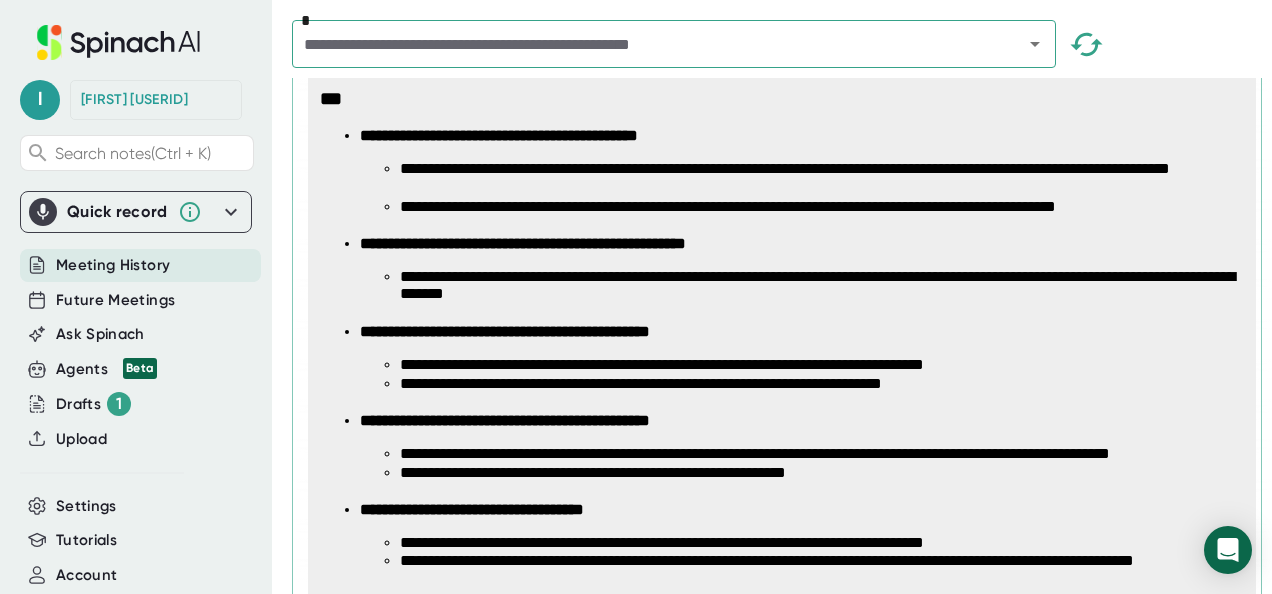 scroll, scrollTop: 672, scrollLeft: 0, axis: vertical 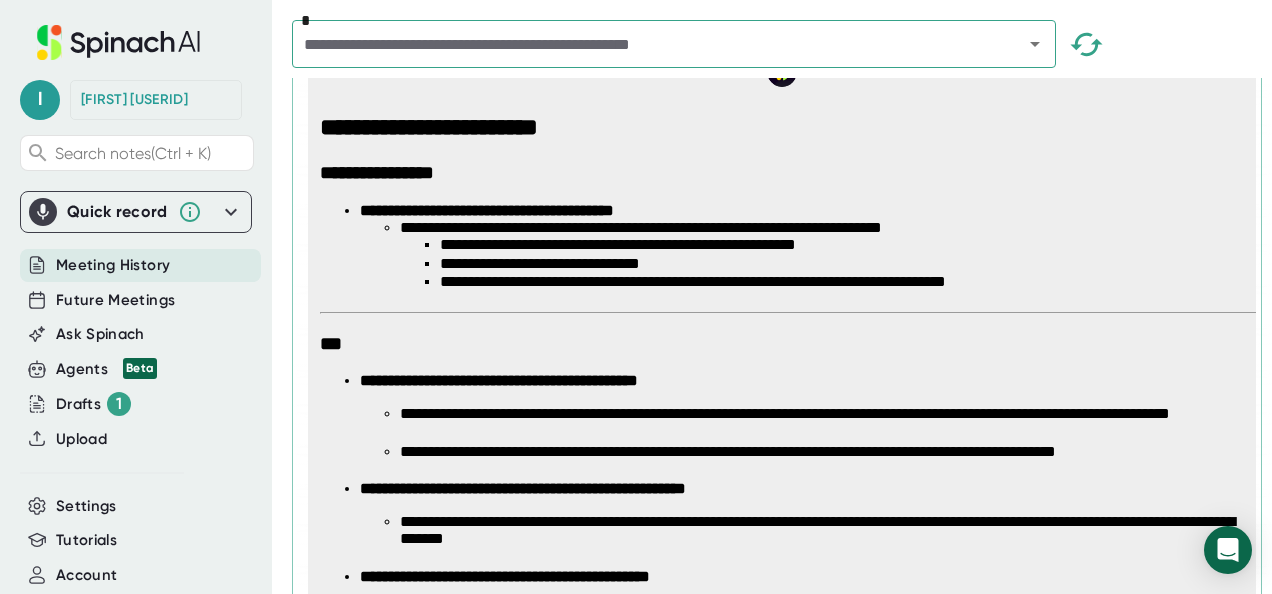 type on "x" 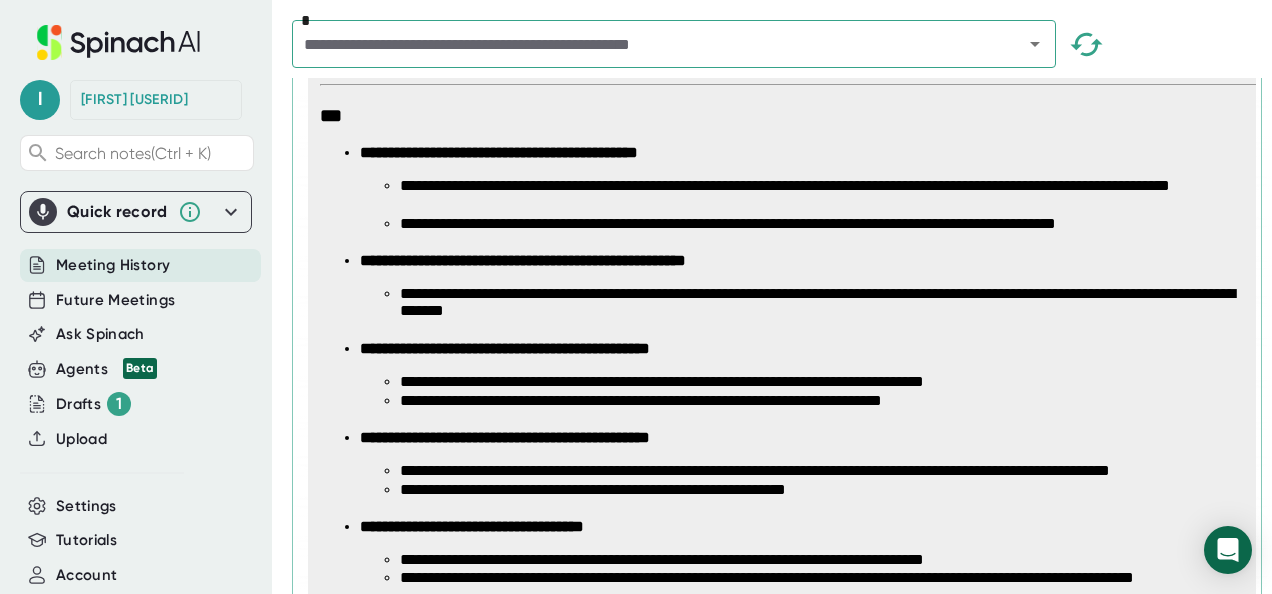 scroll, scrollTop: 655, scrollLeft: 0, axis: vertical 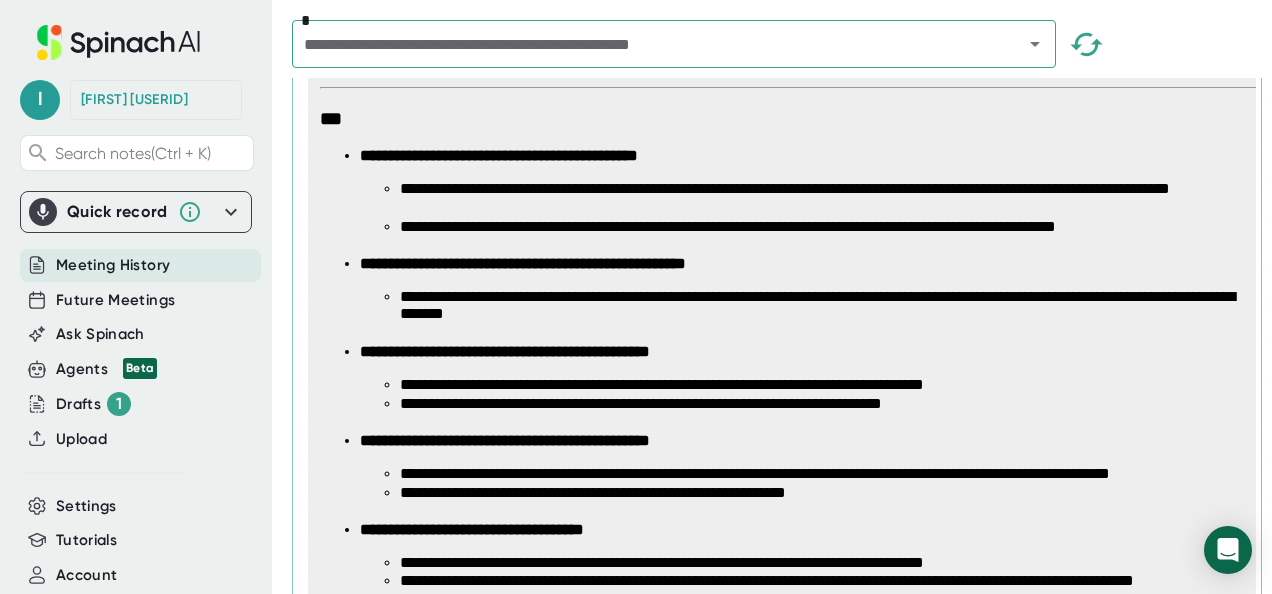 click on "**********" at bounding box center (801, 468) 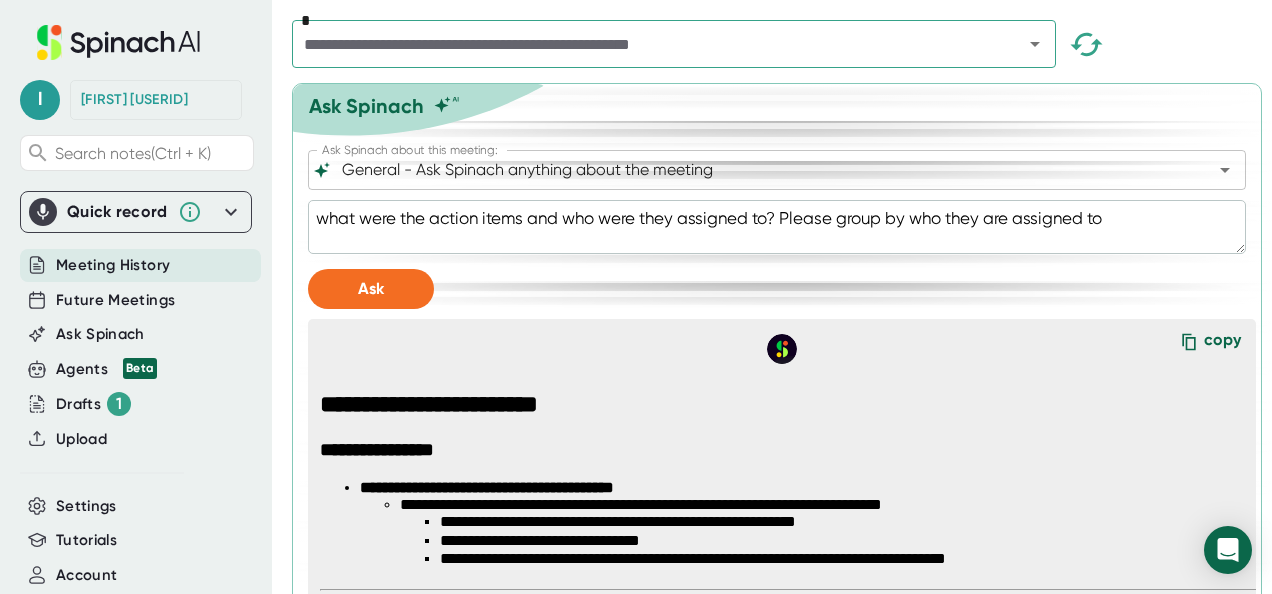 scroll, scrollTop: 192, scrollLeft: 0, axis: vertical 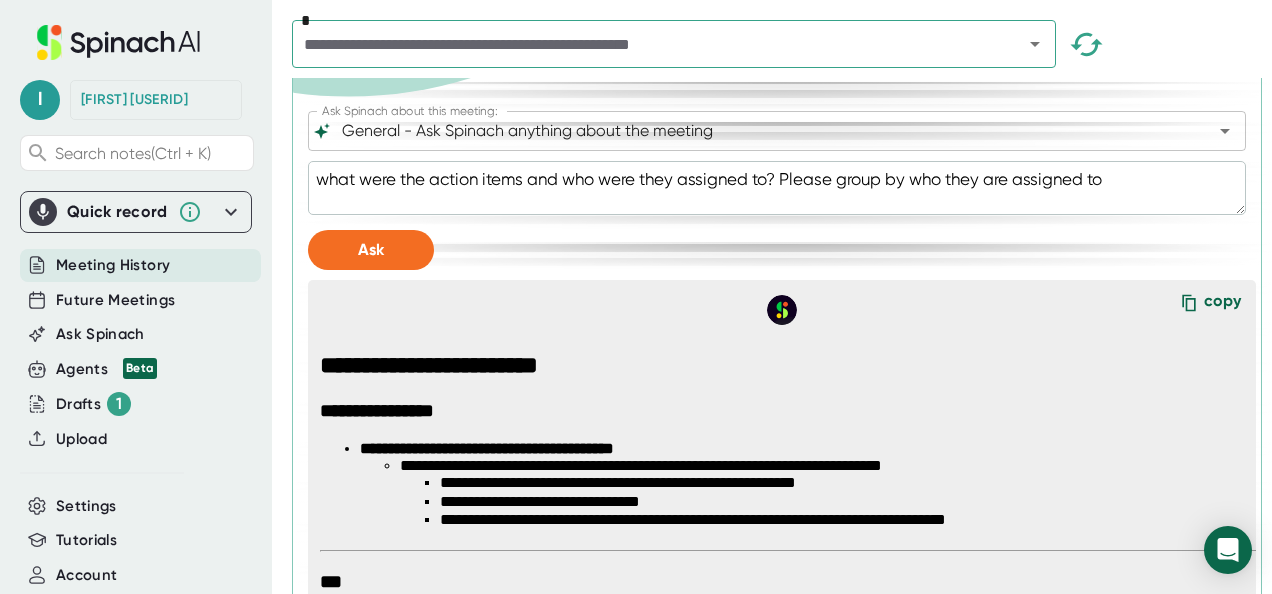 drag, startPoint x: 1126, startPoint y: 173, endPoint x: 233, endPoint y: 204, distance: 893.5379 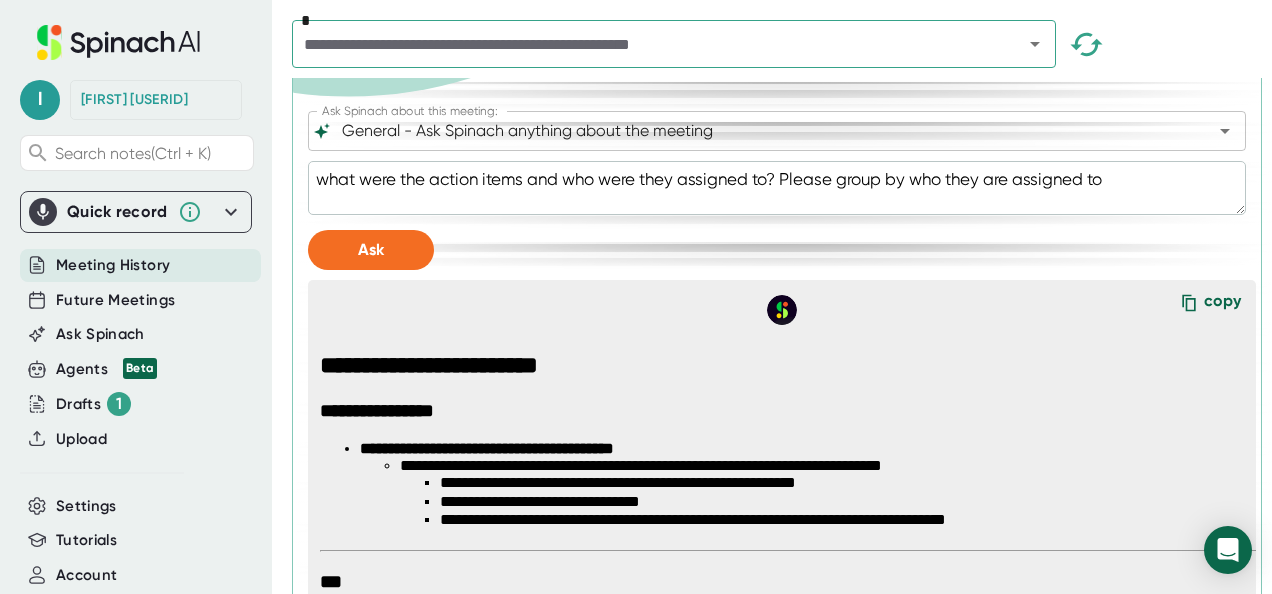 click on "**********" at bounding box center [636, 297] 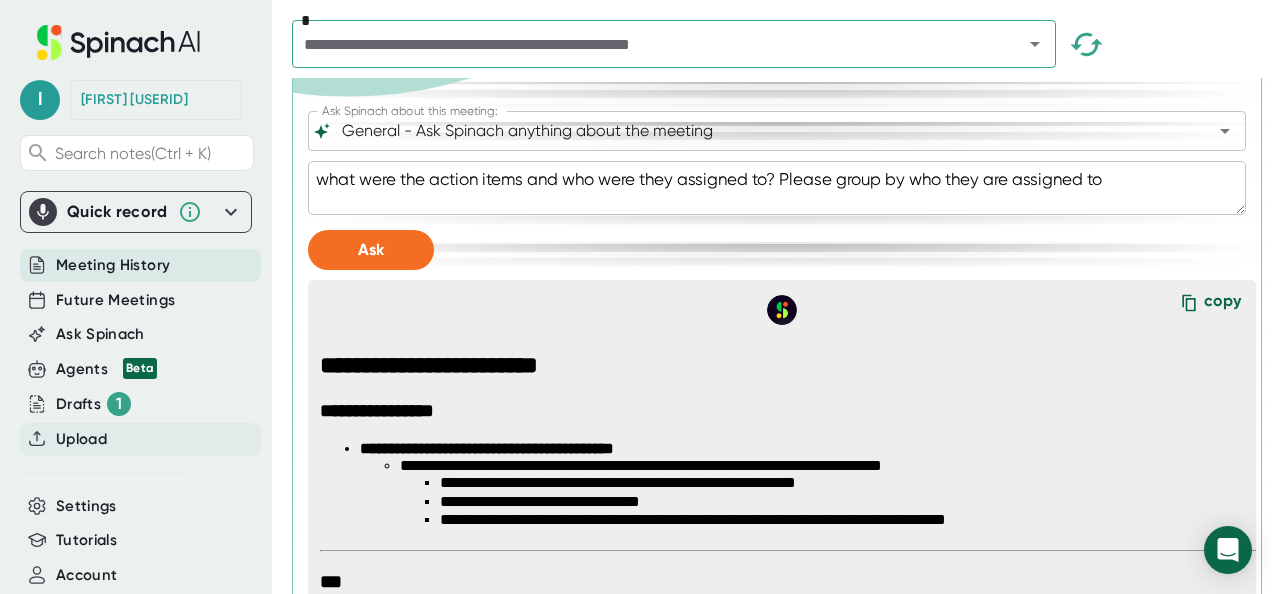 click on "Upload" at bounding box center [81, 439] 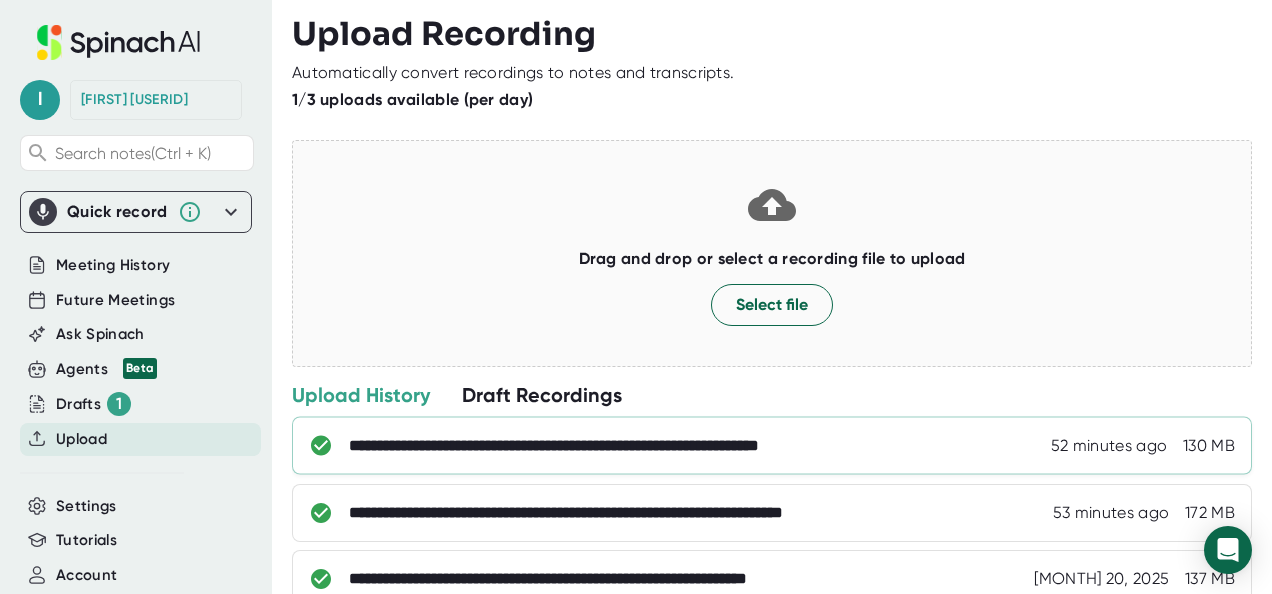 click on "**********" at bounding box center [612, 446] 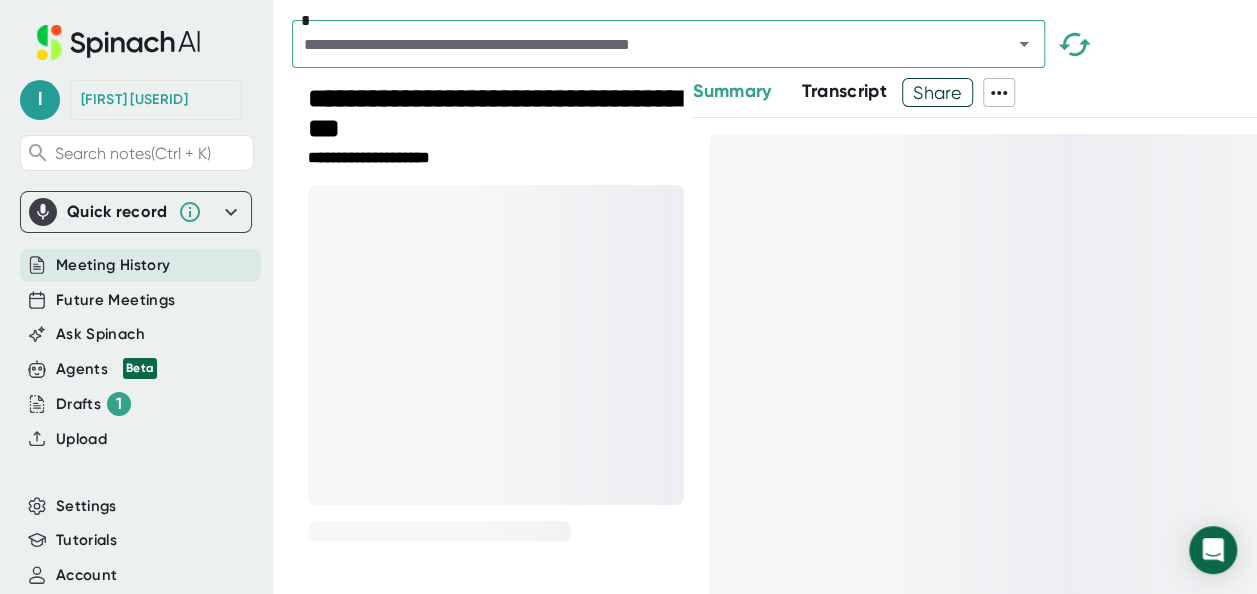 click at bounding box center (991, 459) 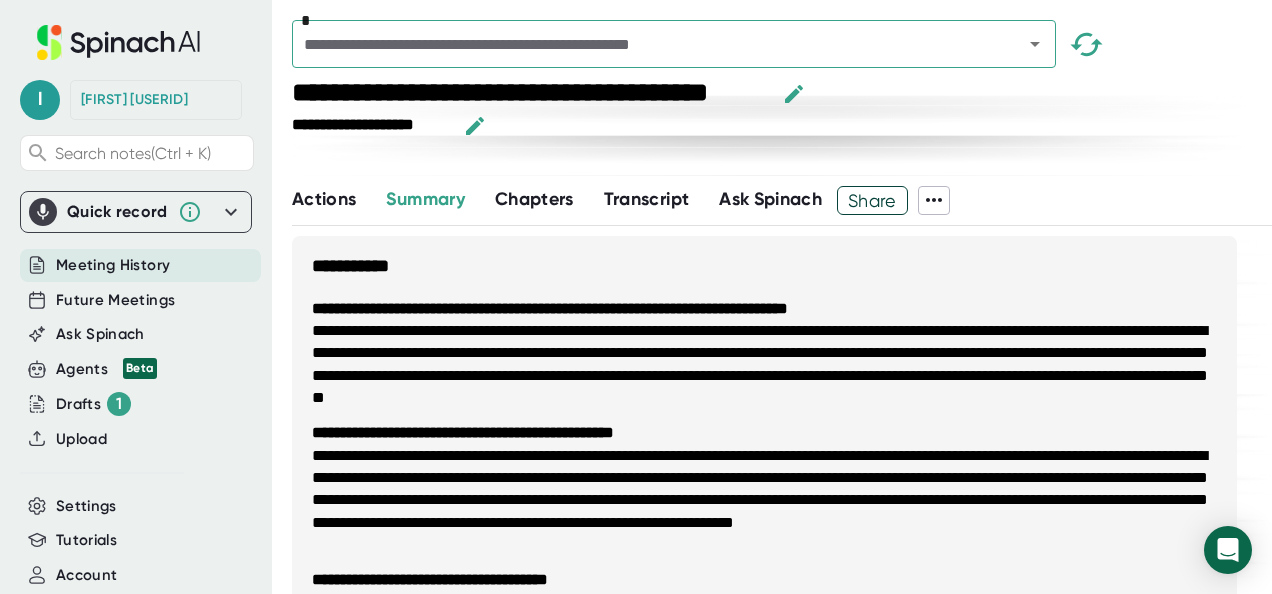 click on "Ask Spinach" at bounding box center [770, 199] 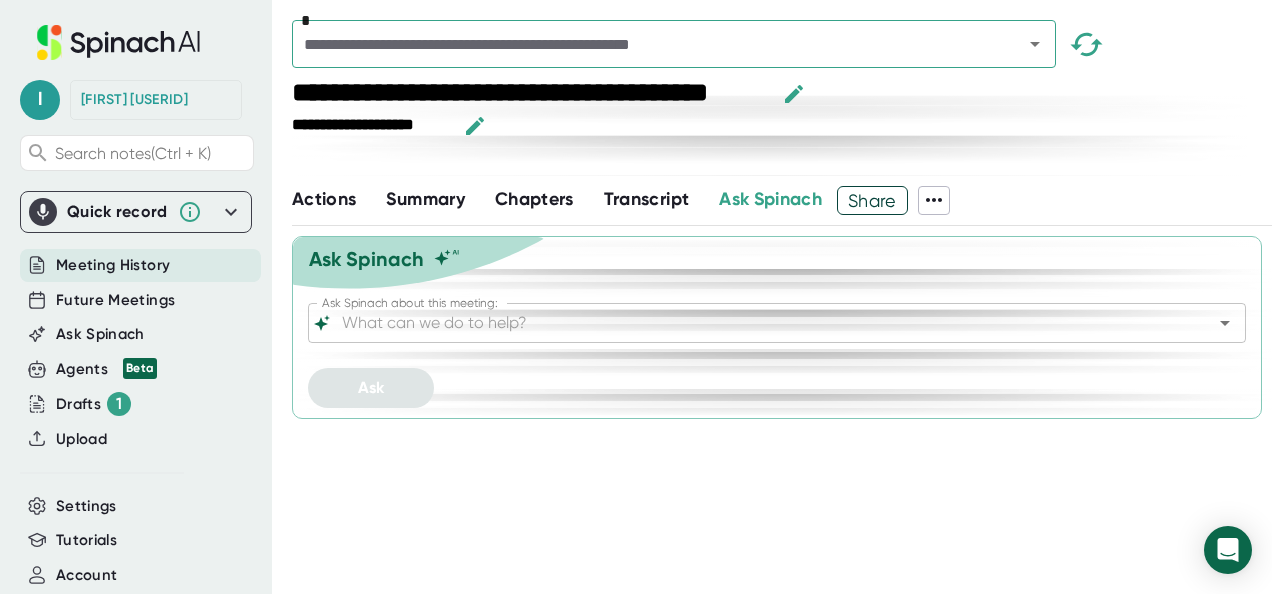 click on "Ask Spinach about this meeting:" at bounding box center (759, 323) 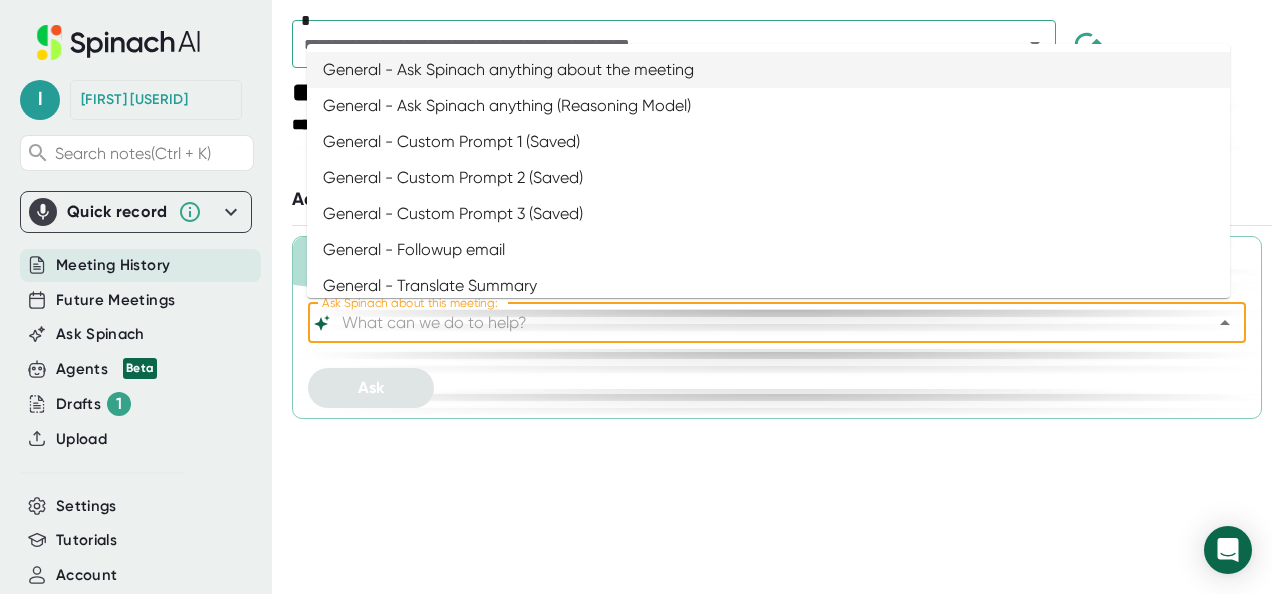paste on "what were the action items and who were they assigned to? Please group by who they are assigned to" 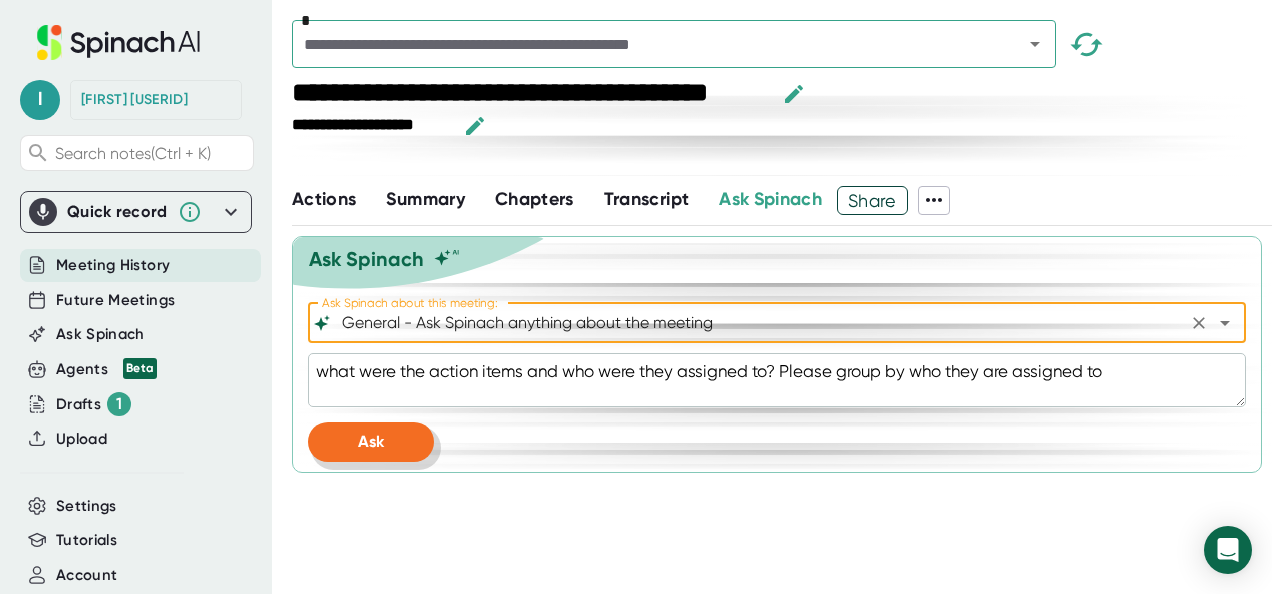 type on "General - Ask Spinach anything about the meeting" 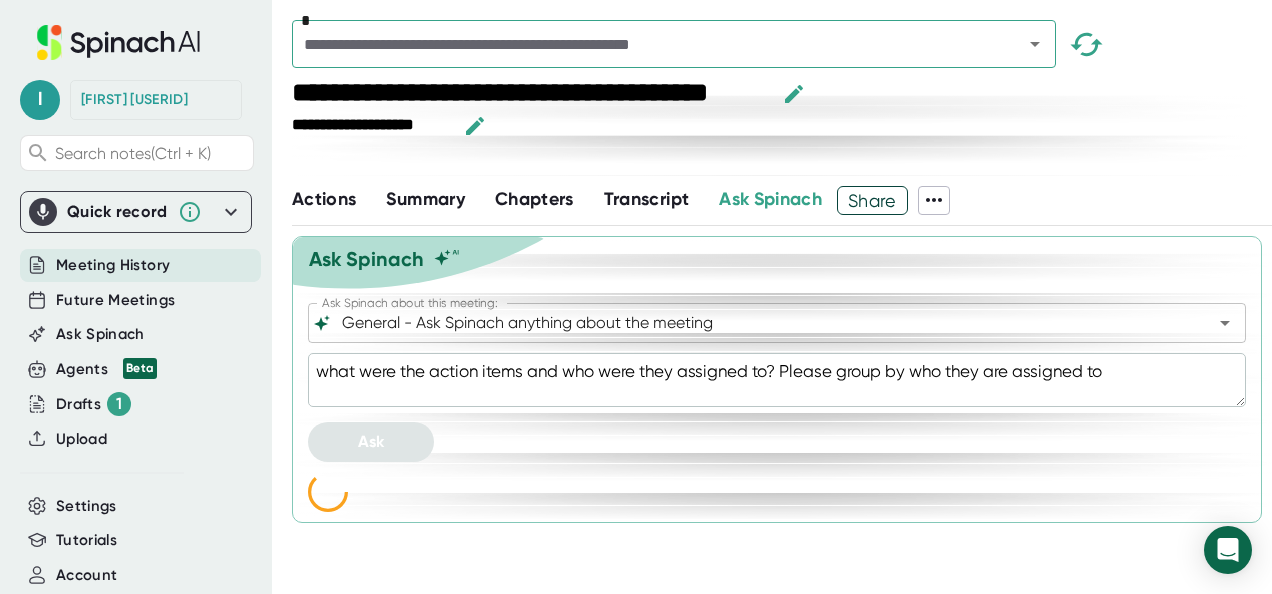 type on "x" 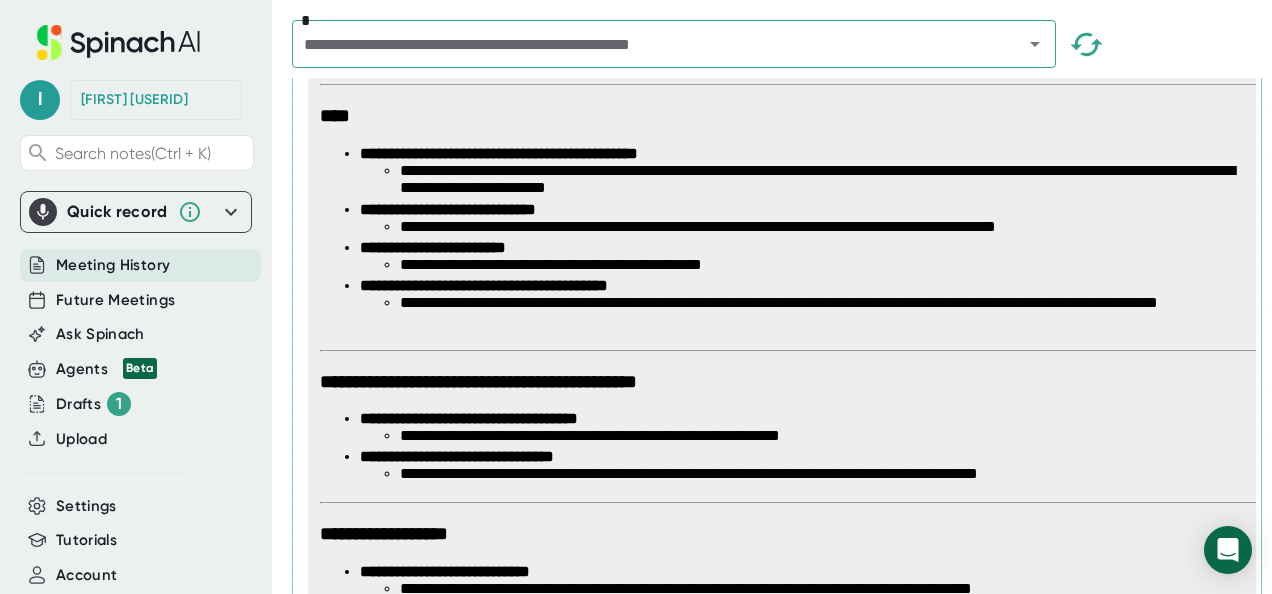 scroll, scrollTop: 1312, scrollLeft: 0, axis: vertical 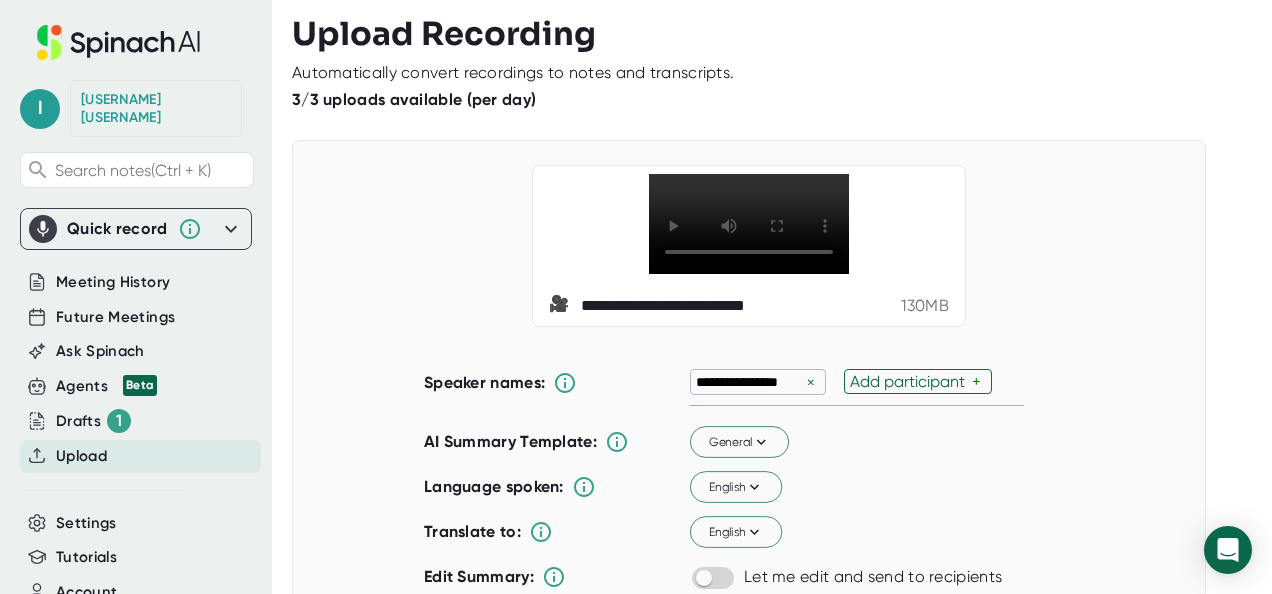 click on "×" at bounding box center [811, 382] 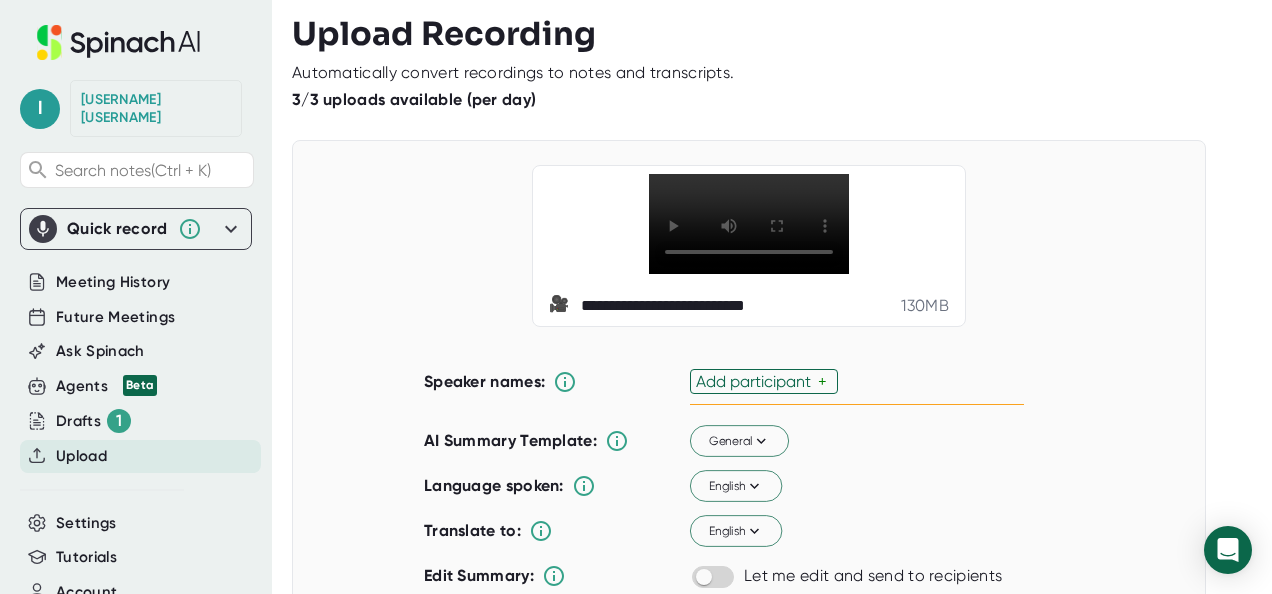 click on "Add participant" at bounding box center (757, 381) 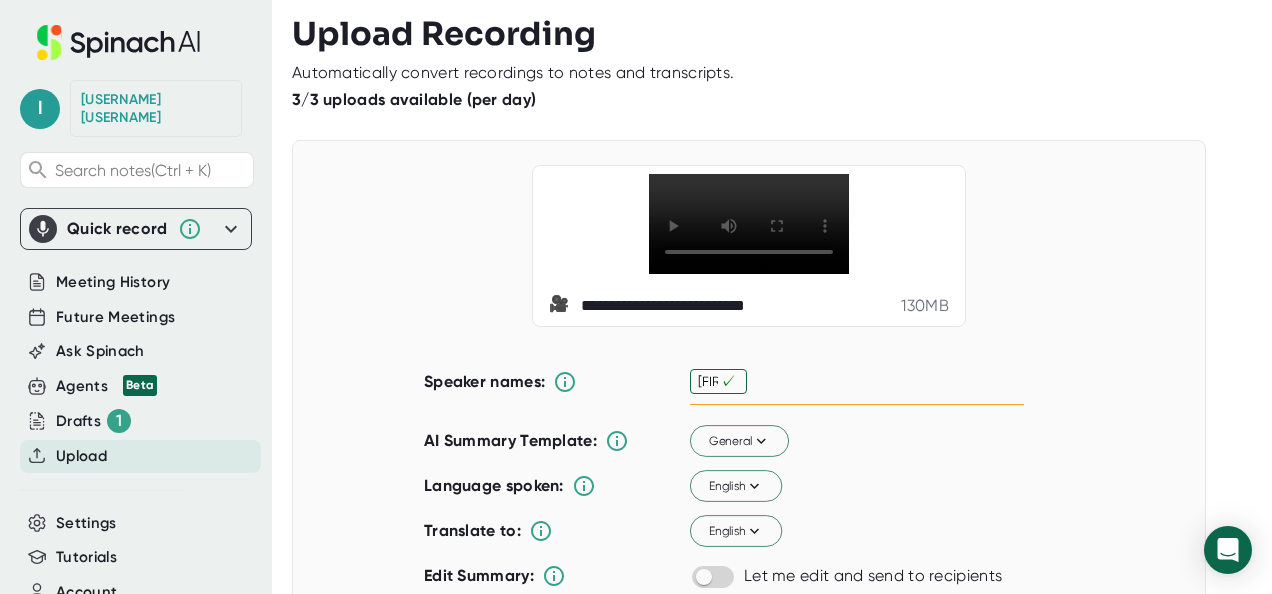 type on "[FIRST]" 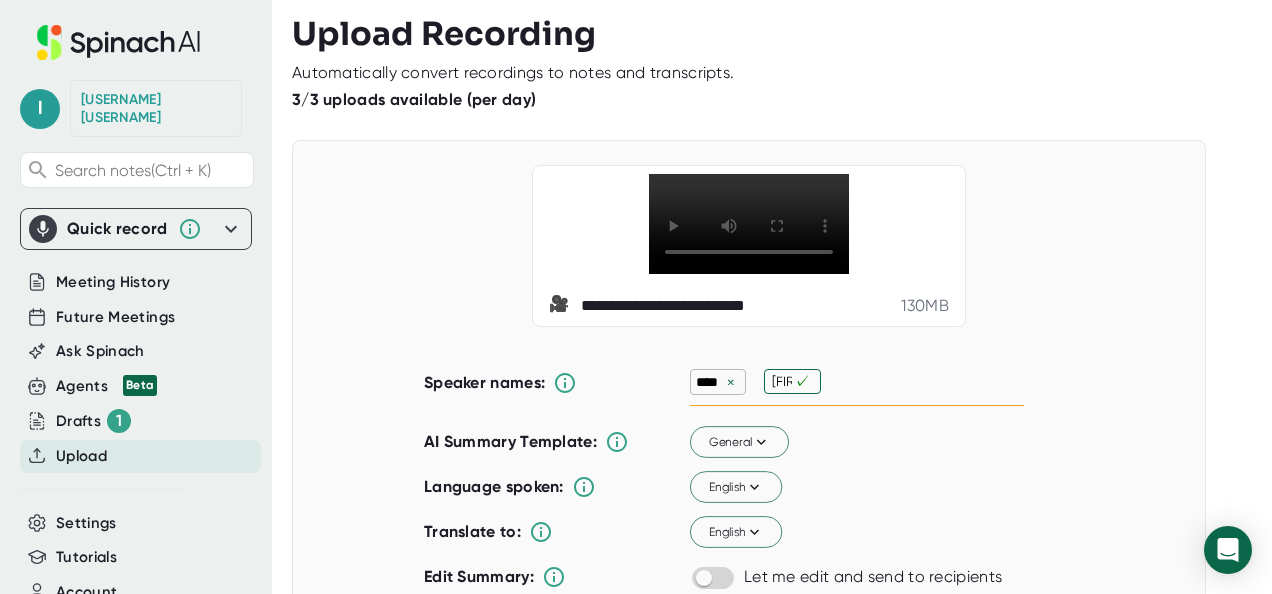 type on "[FIRST]" 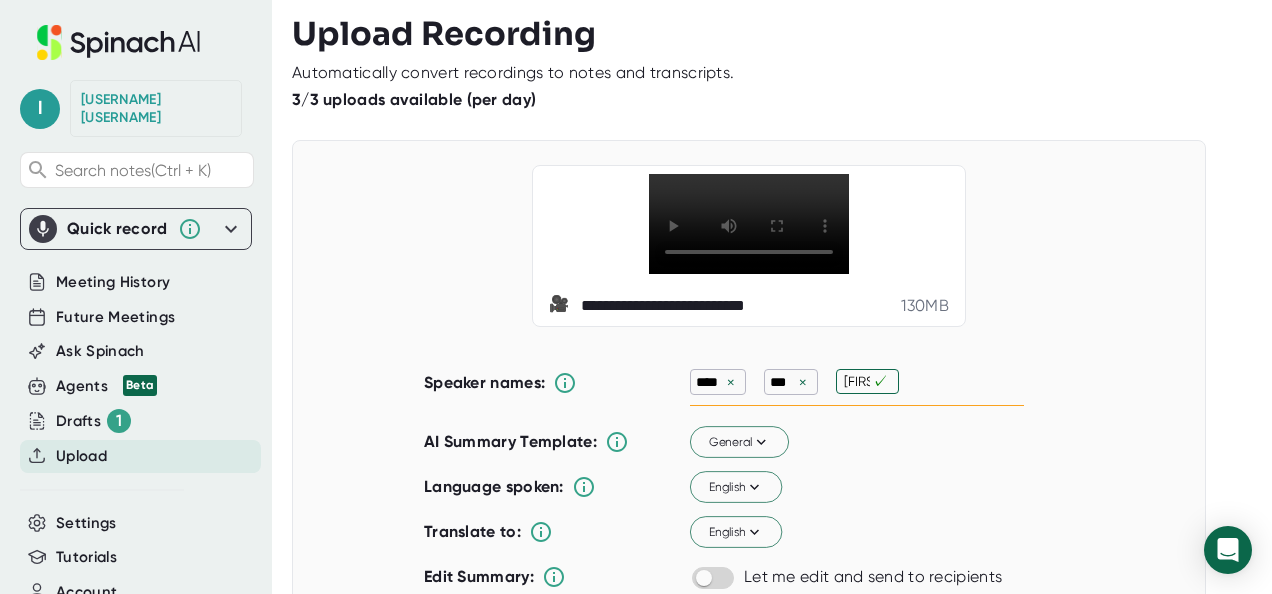 type on "[LAST]" 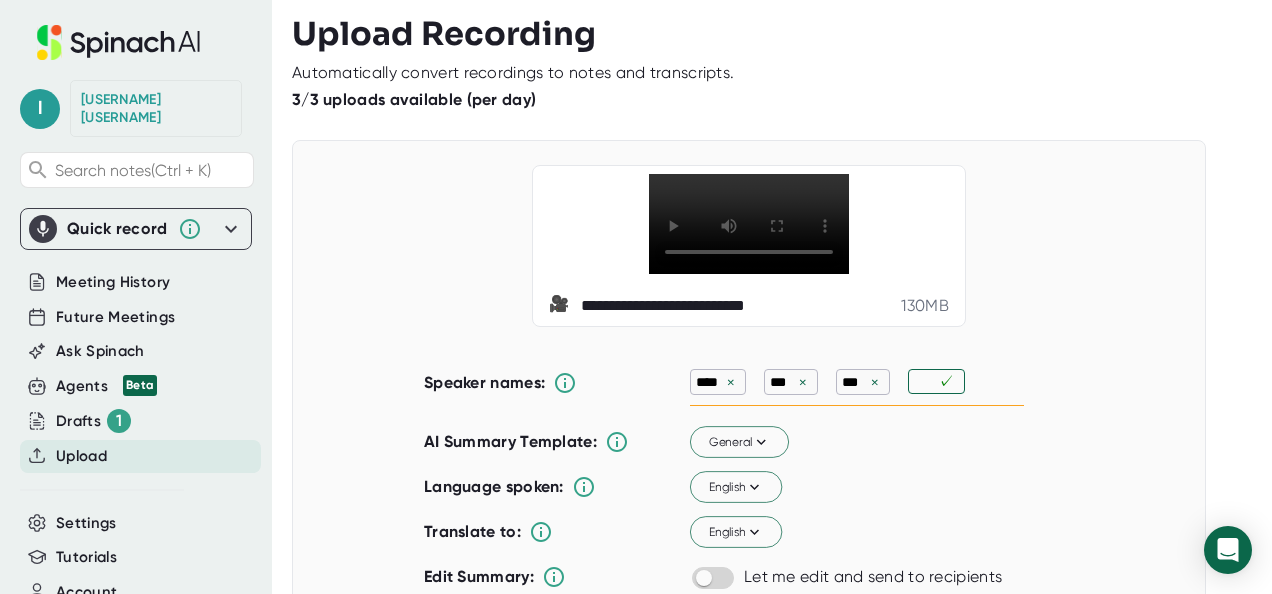 type on "Y" 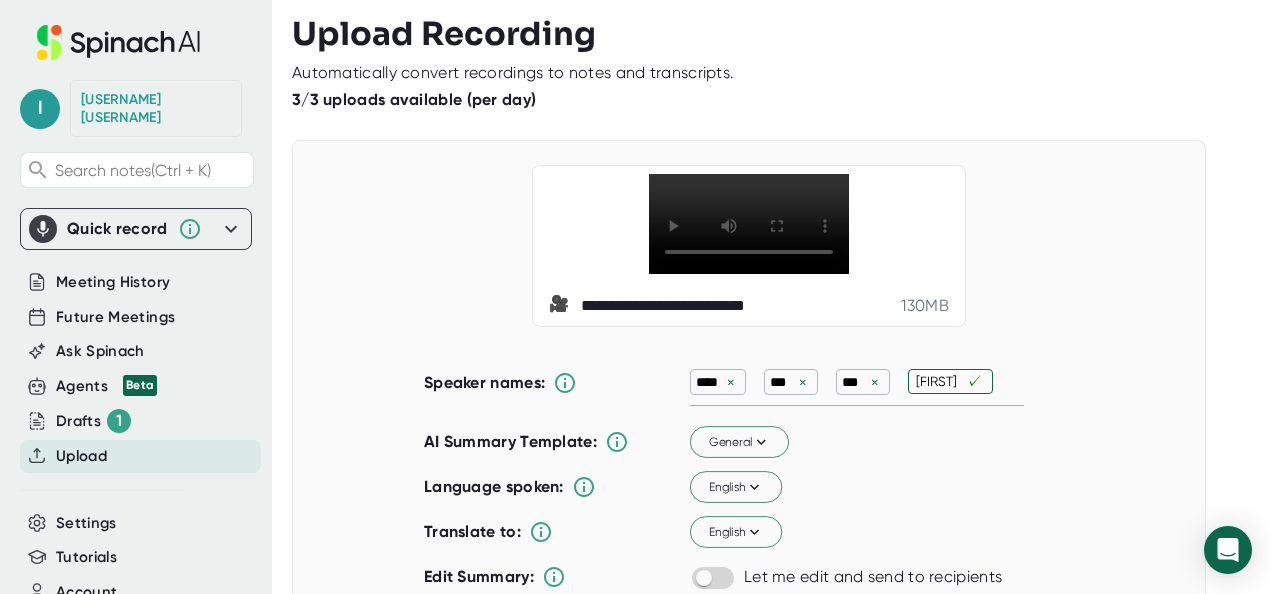 type on "[FIRST]" 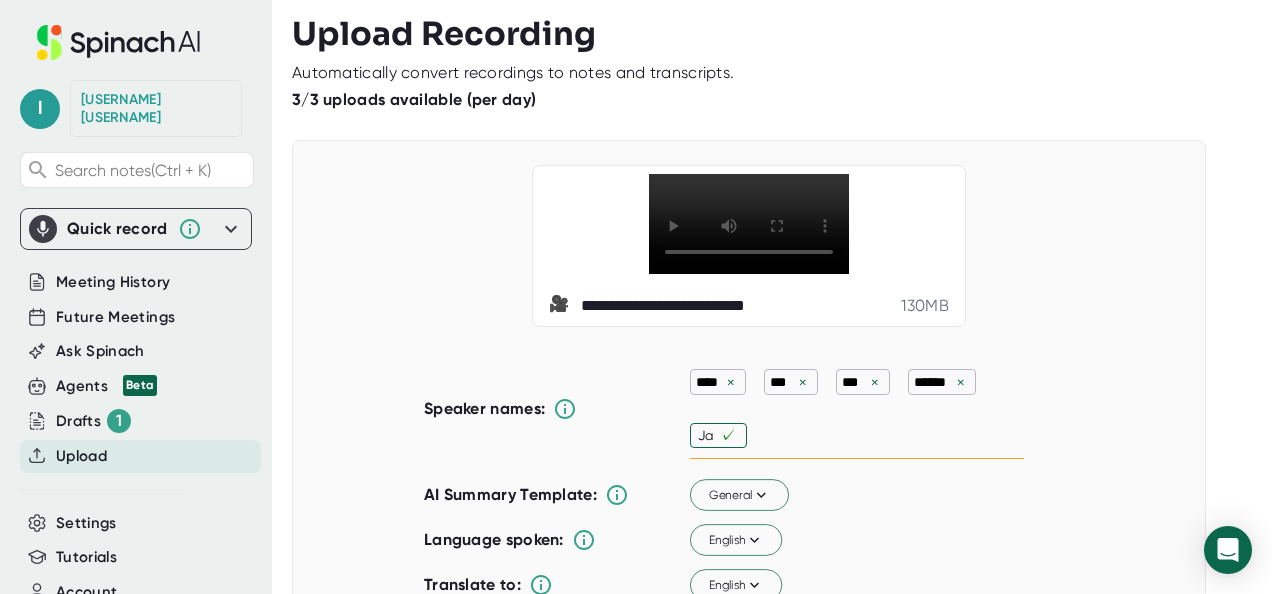 type on "[FIRST]" 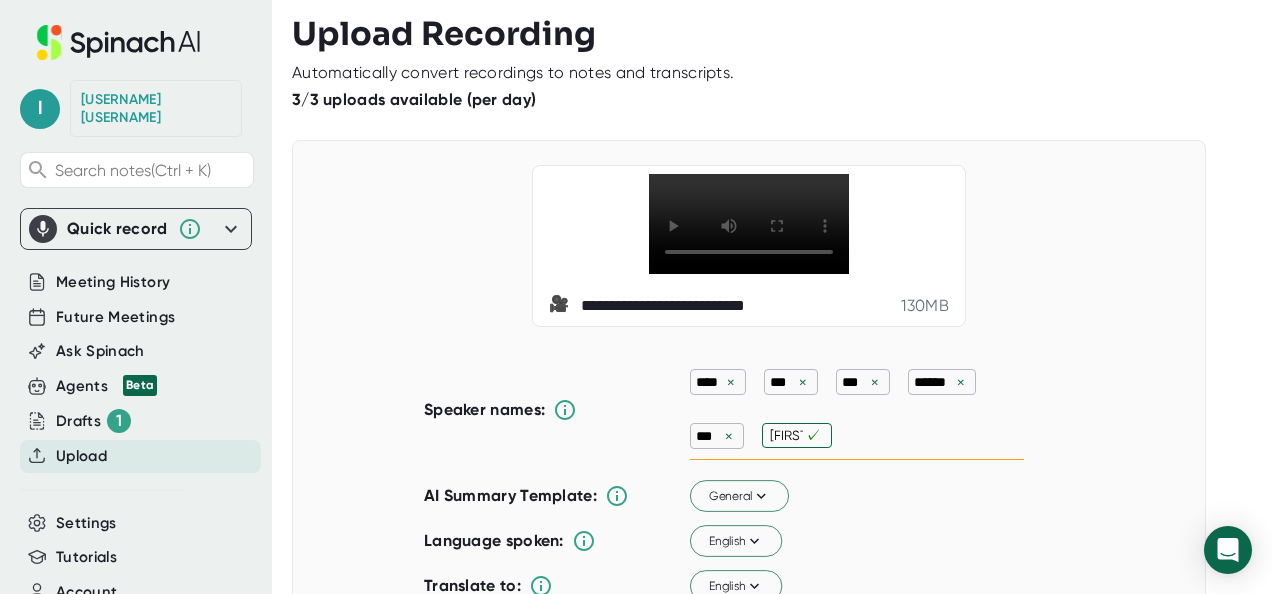 type on "[FIRST]" 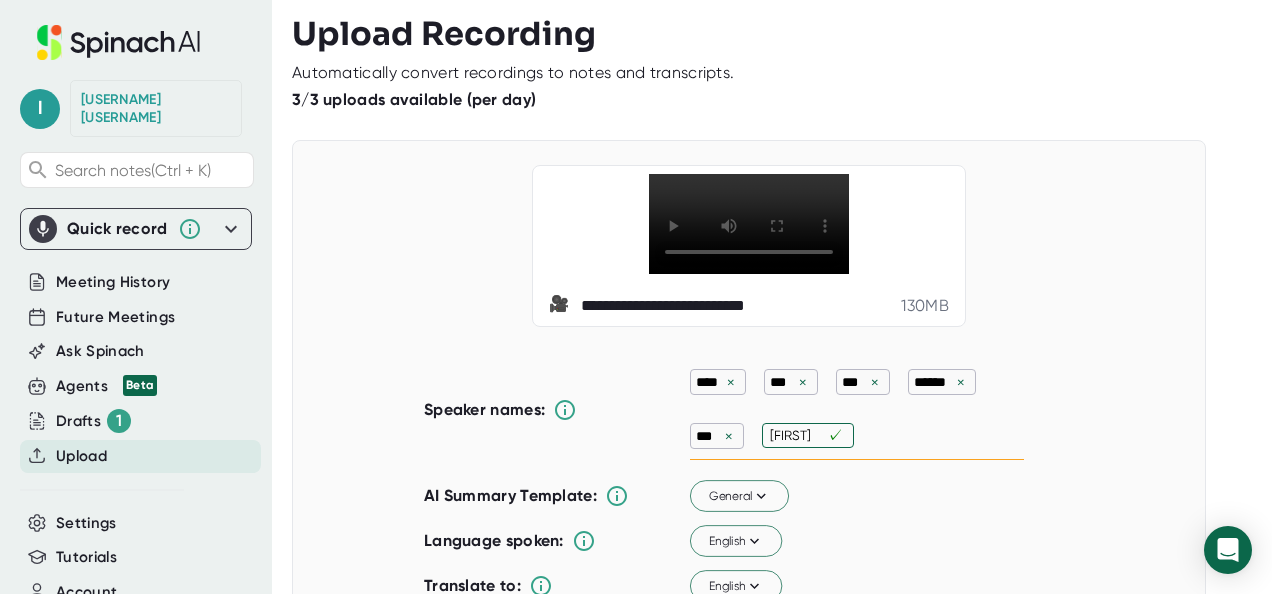 type 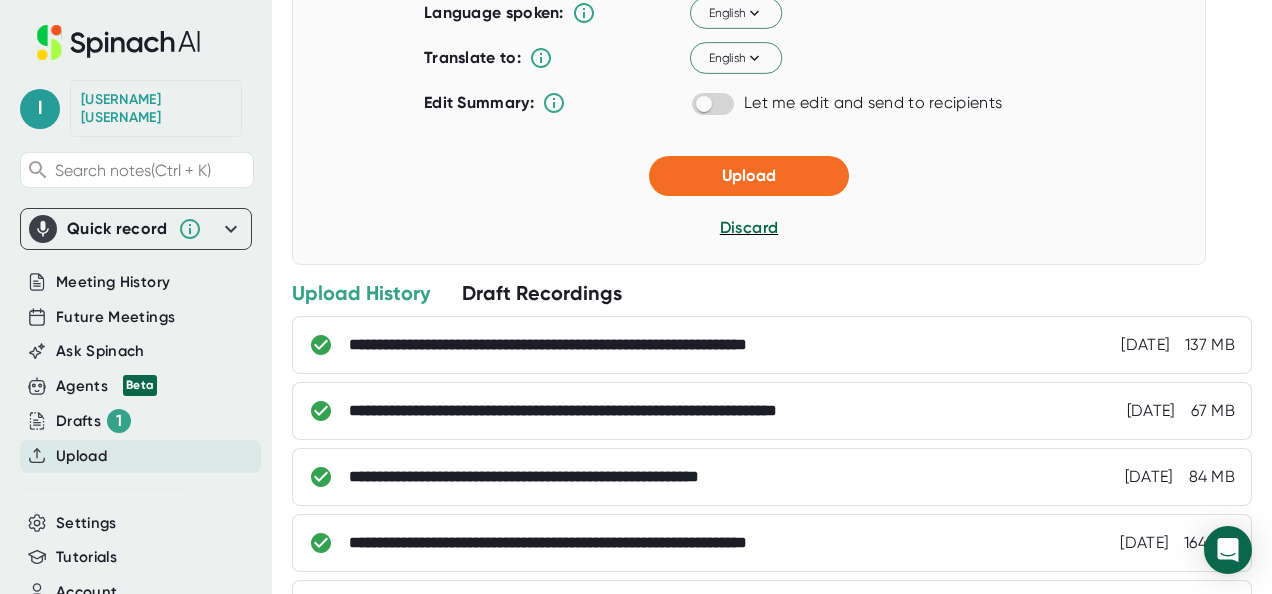scroll, scrollTop: 532, scrollLeft: 0, axis: vertical 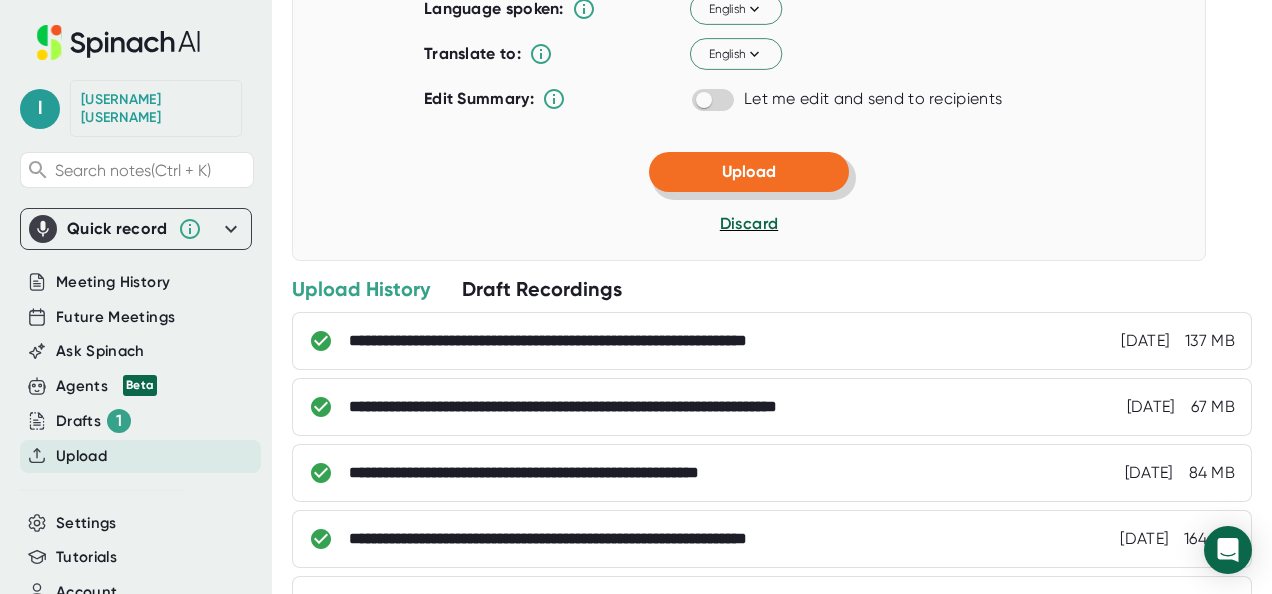 click on "Upload" at bounding box center [749, 171] 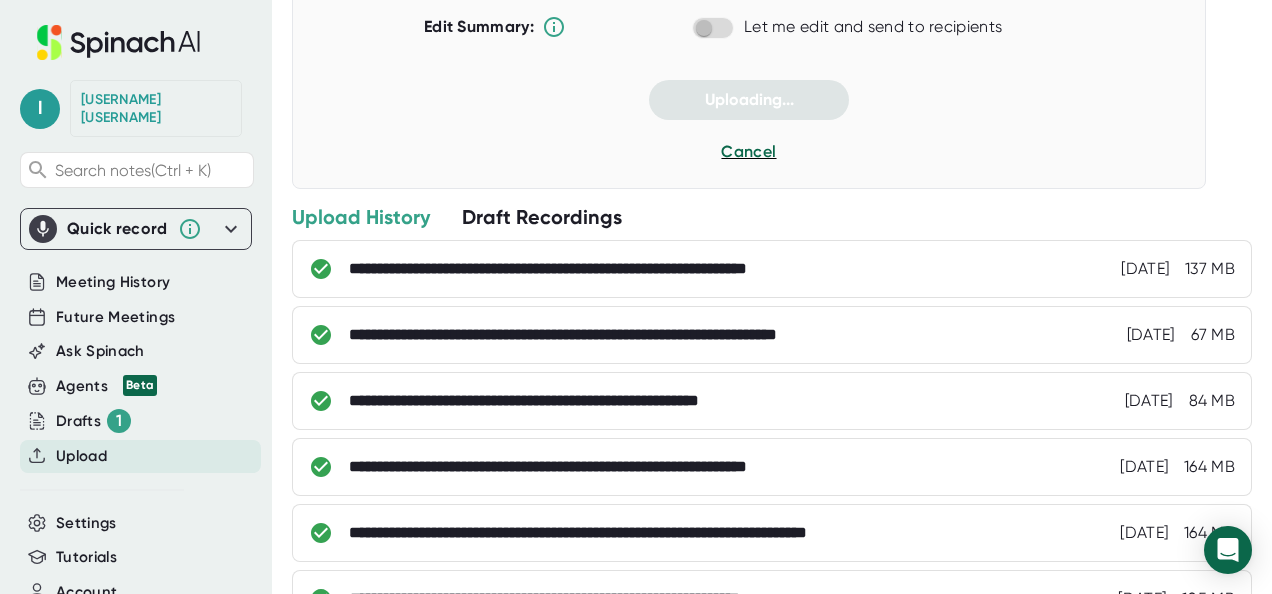 scroll, scrollTop: 459, scrollLeft: 0, axis: vertical 